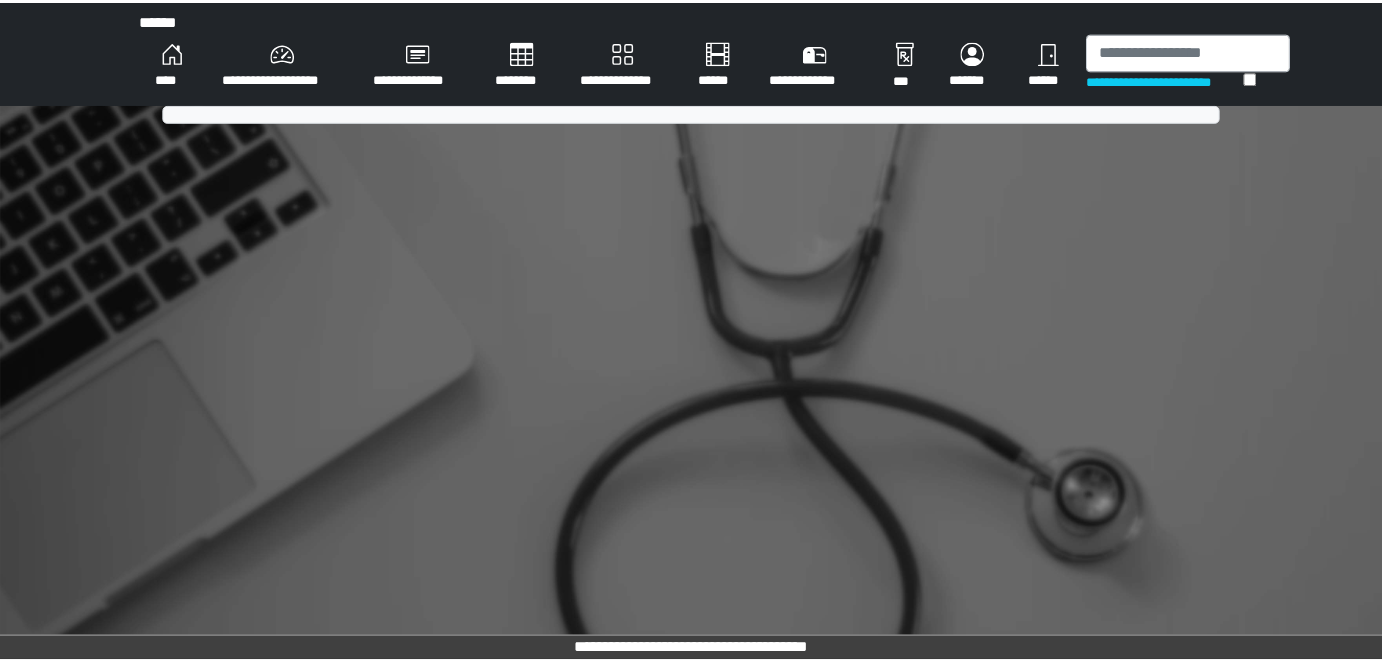 scroll, scrollTop: 0, scrollLeft: 0, axis: both 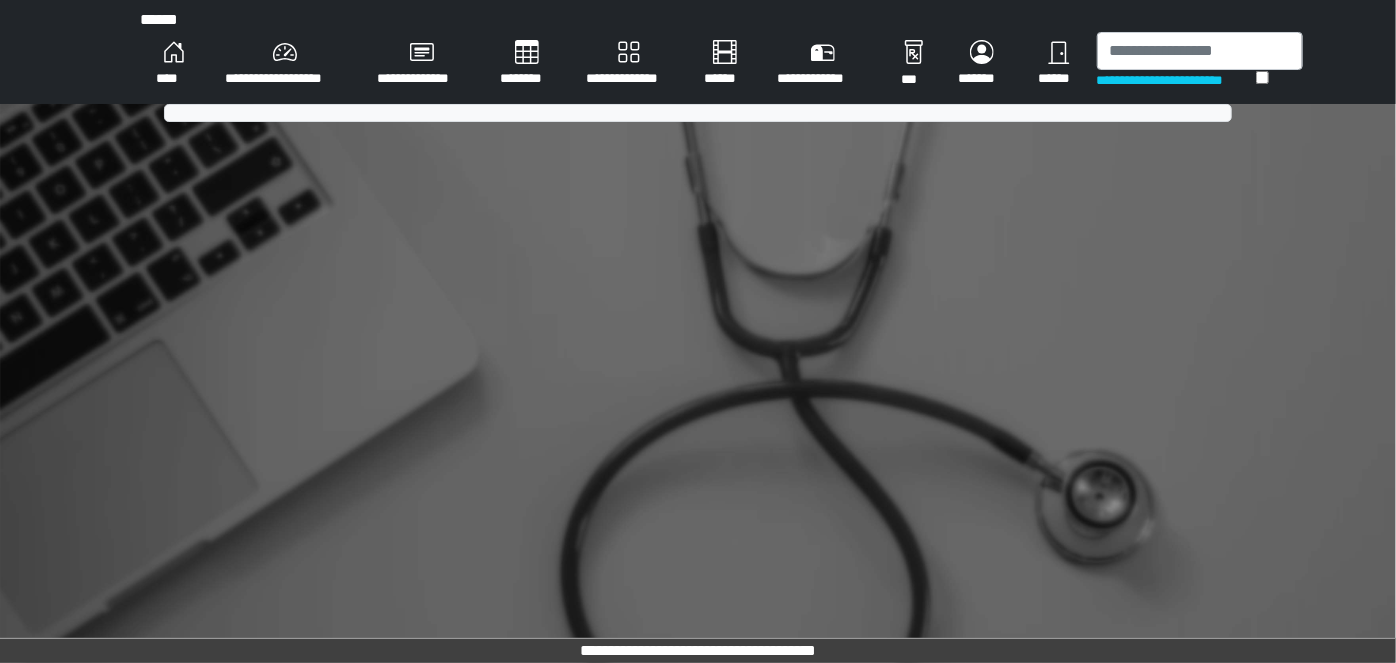 click on "**********" at bounding box center [1176, 80] 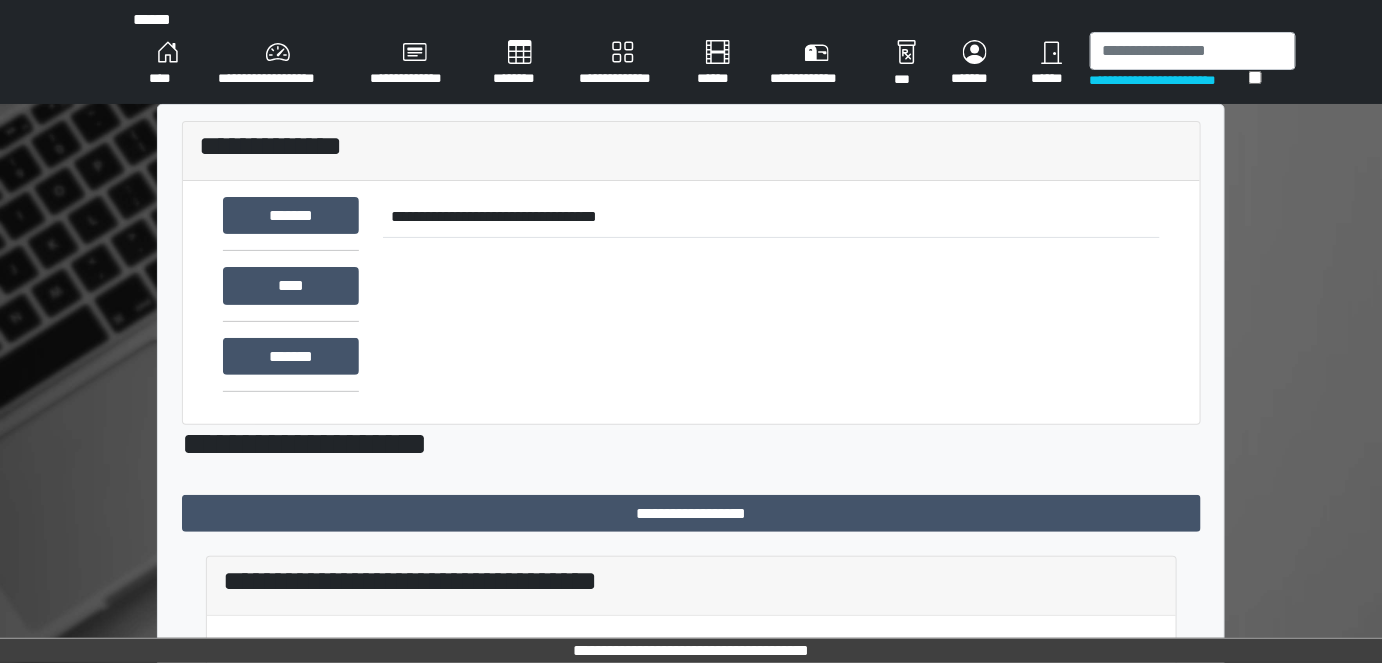 click on "**********" at bounding box center [1169, 80] 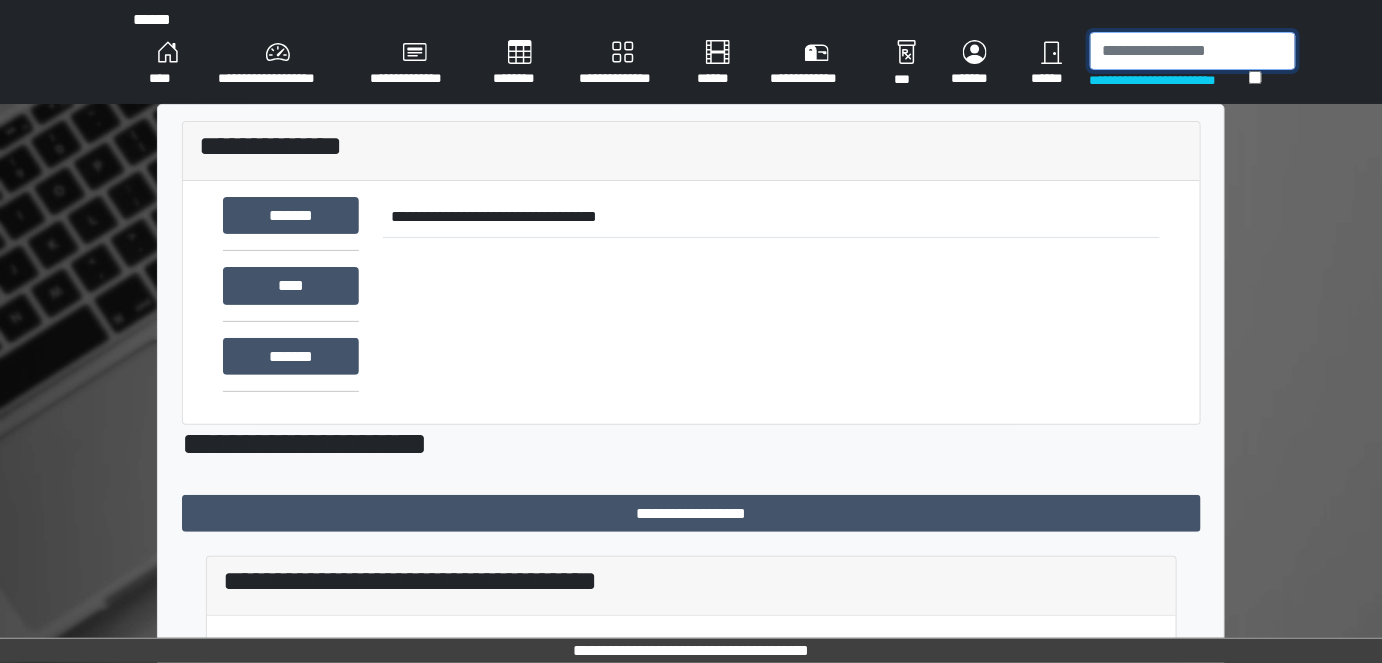 click at bounding box center (1193, 51) 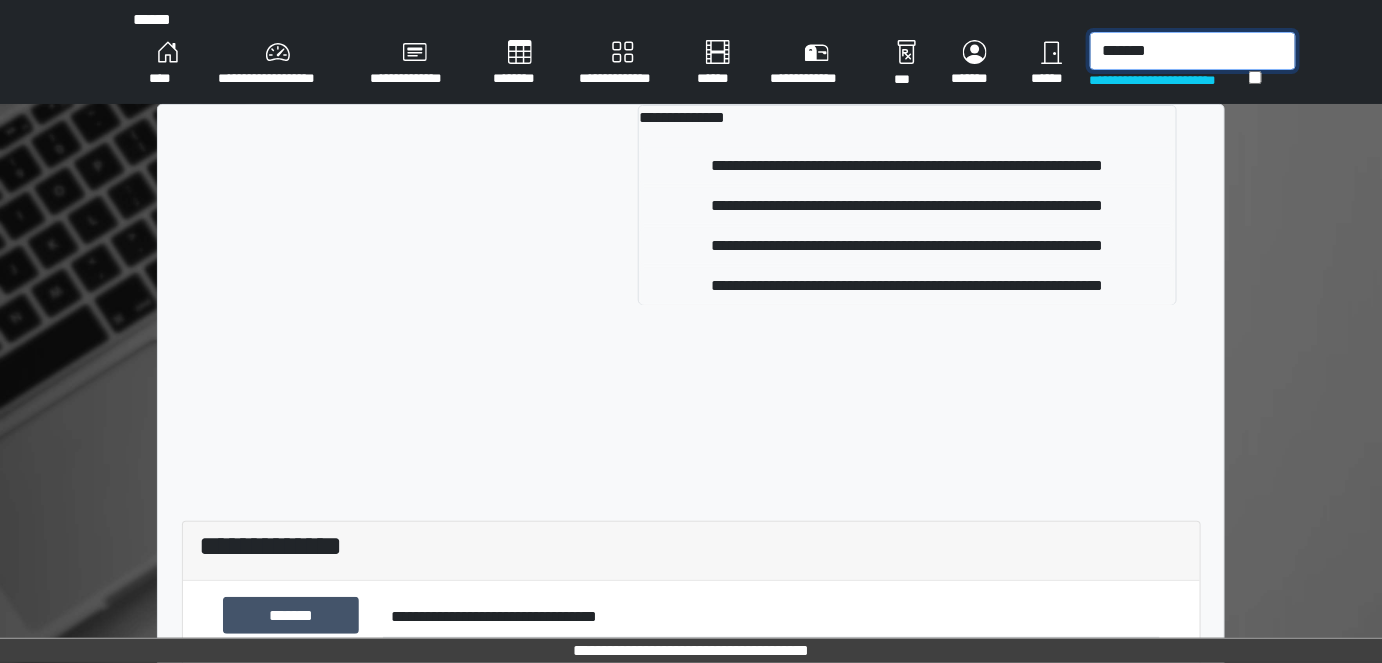 type on "*******" 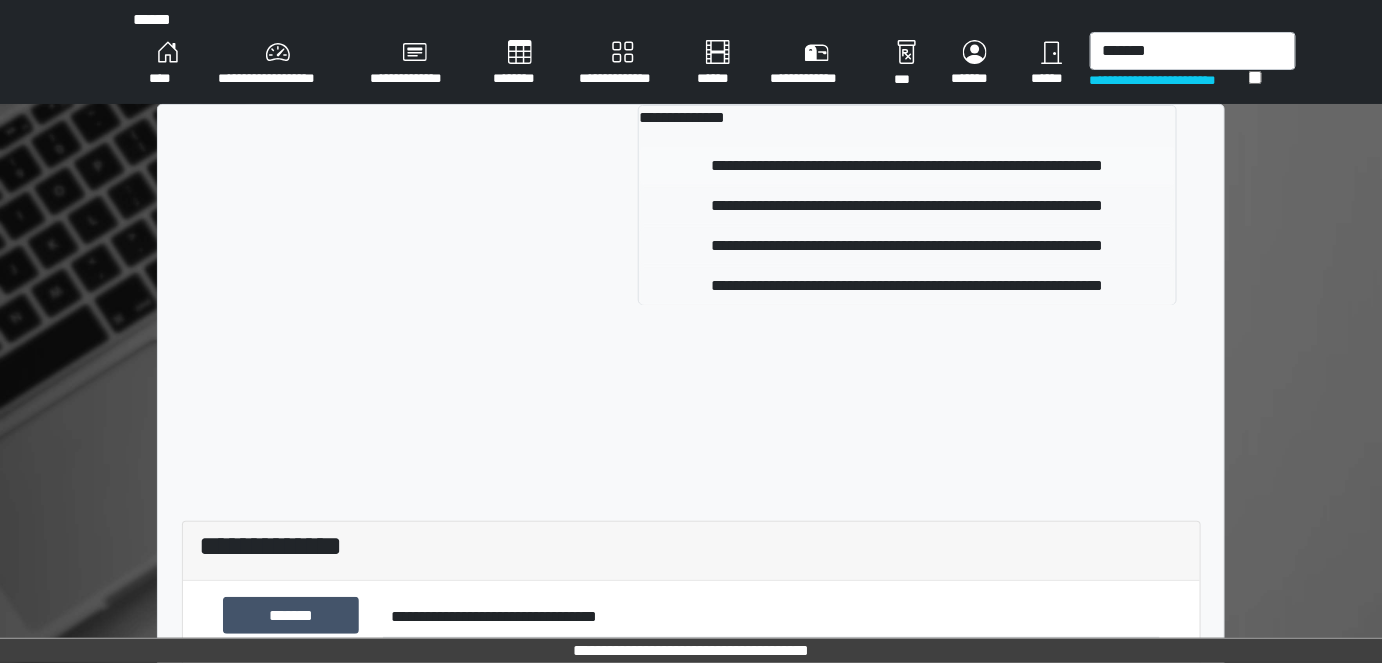 click on "**********" at bounding box center [907, 166] 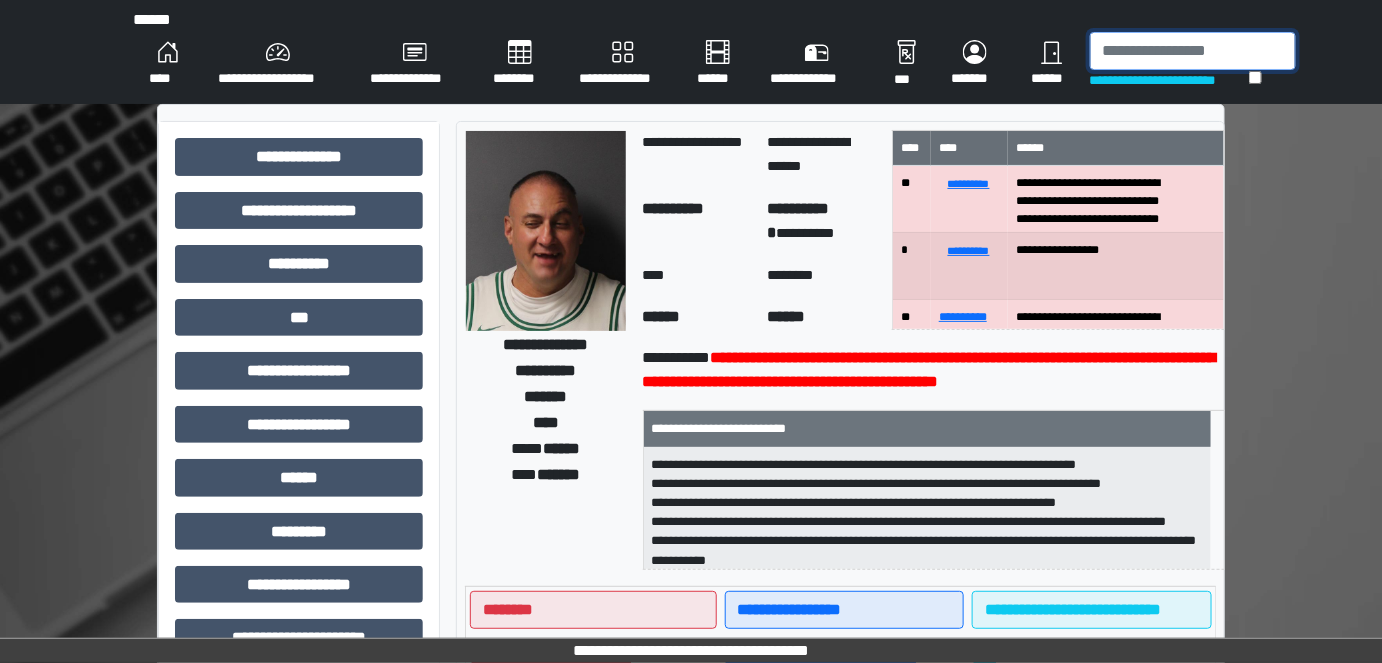 click at bounding box center (1193, 51) 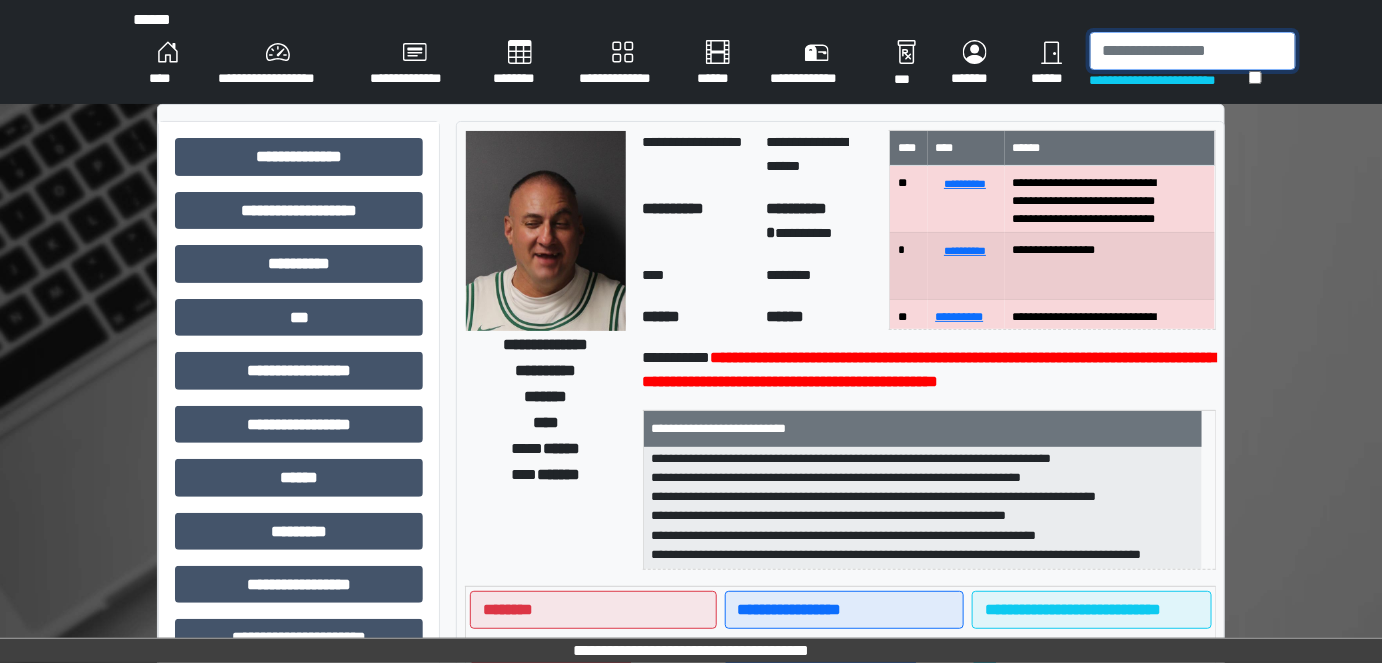scroll, scrollTop: 332, scrollLeft: 0, axis: vertical 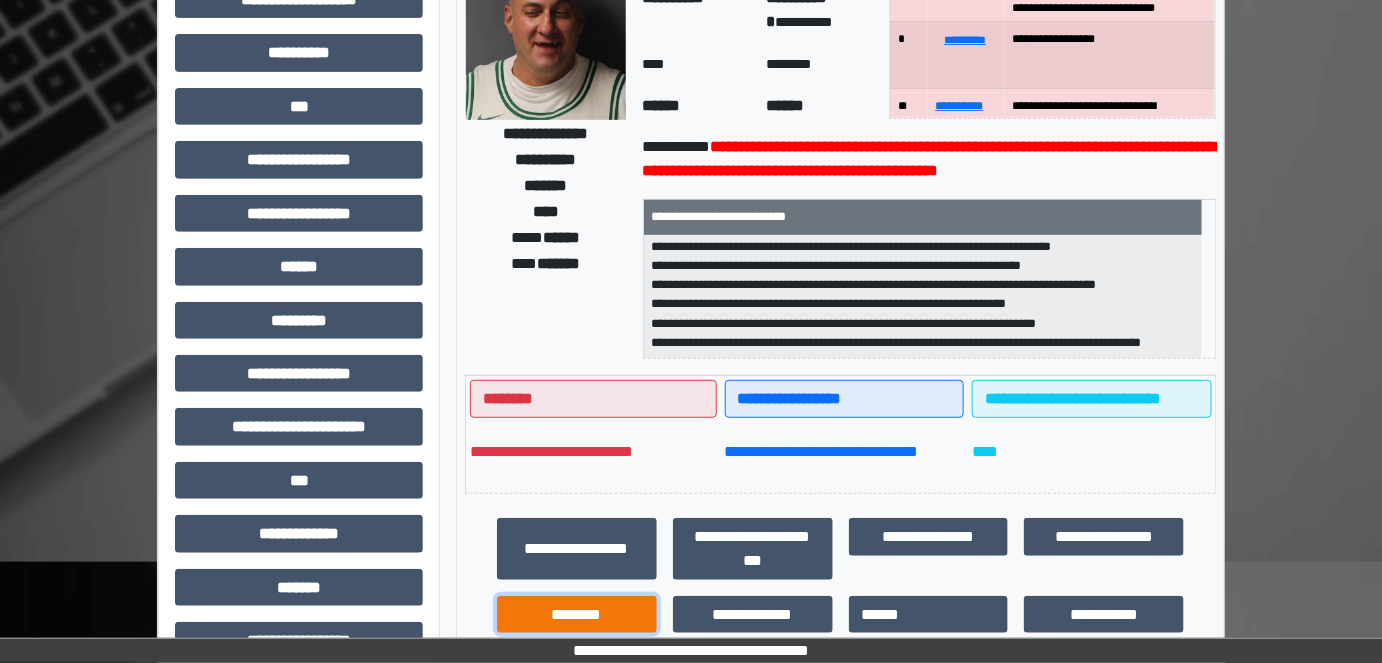 click on "********" at bounding box center (577, 614) 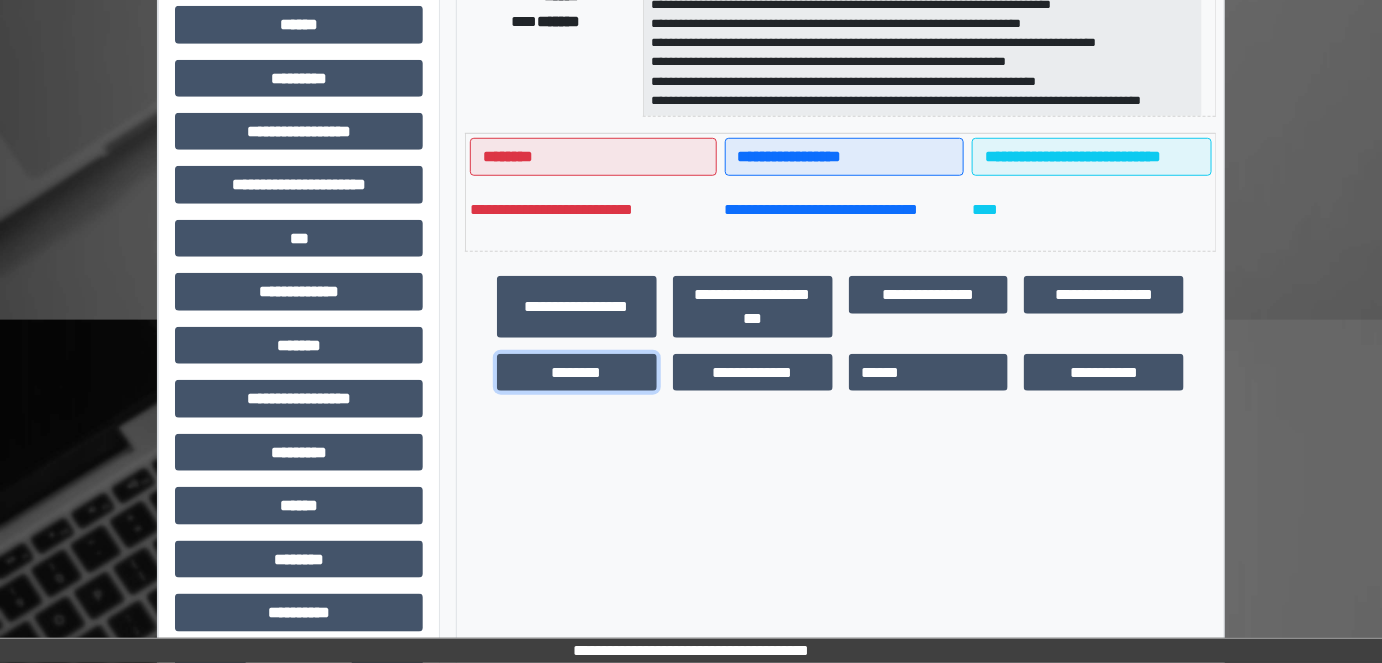scroll, scrollTop: 458, scrollLeft: 0, axis: vertical 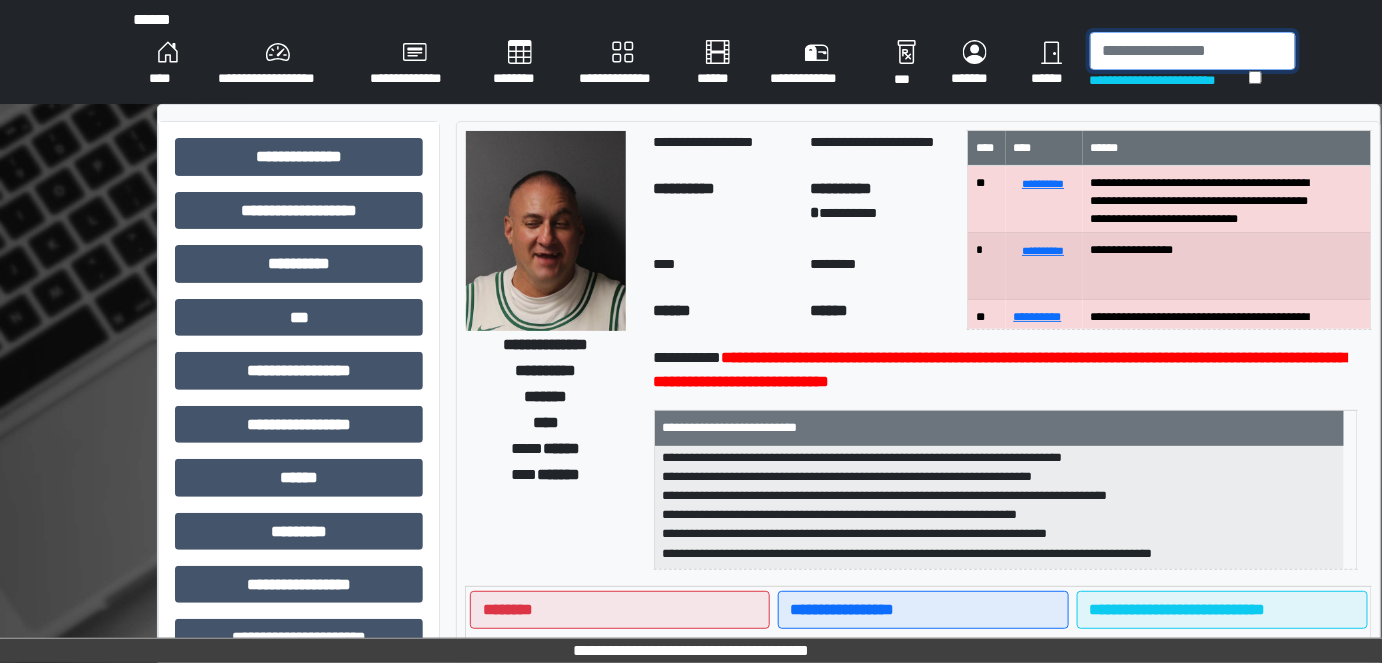 click at bounding box center (1193, 51) 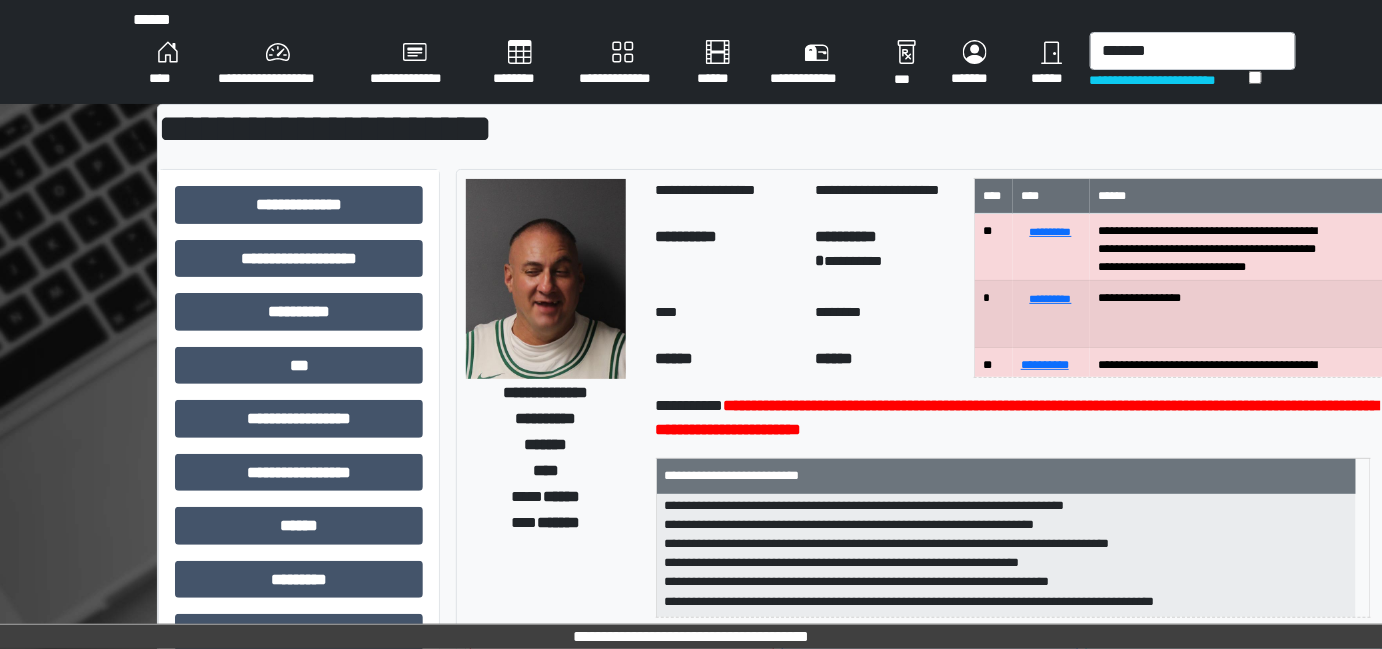 click on "**********" at bounding box center [776, 792] 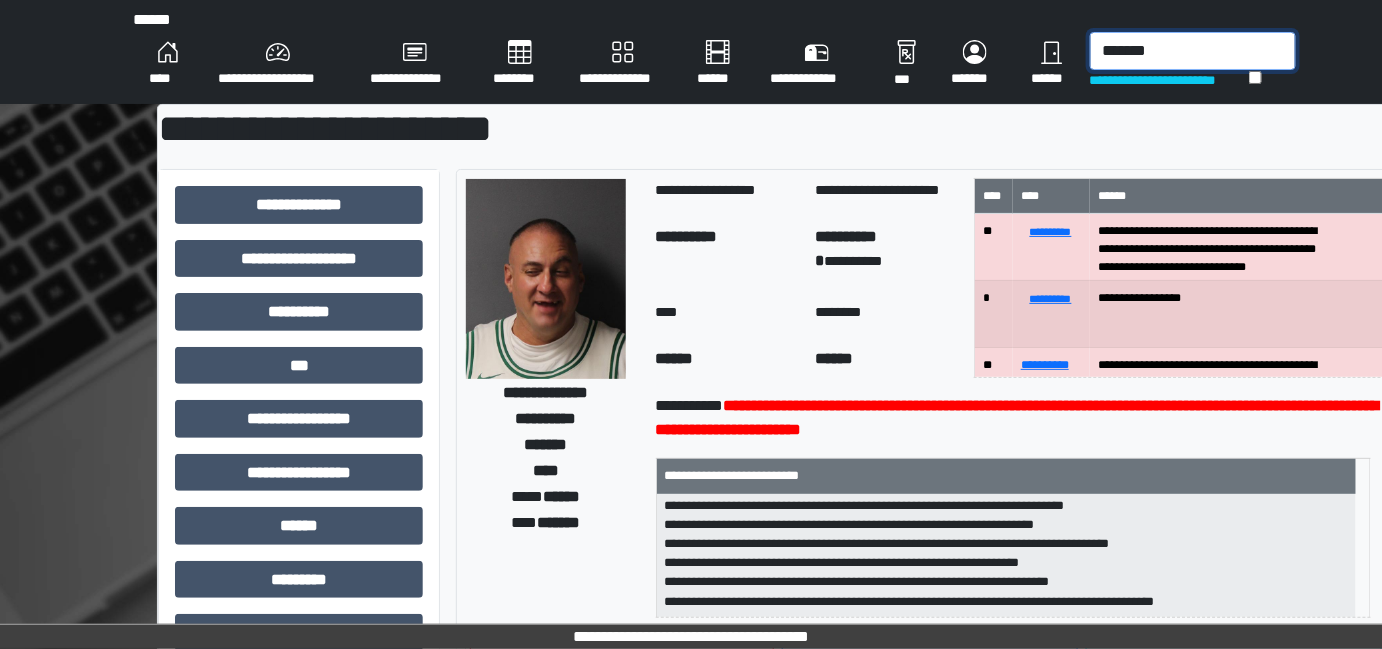 click on "*******" at bounding box center [1193, 51] 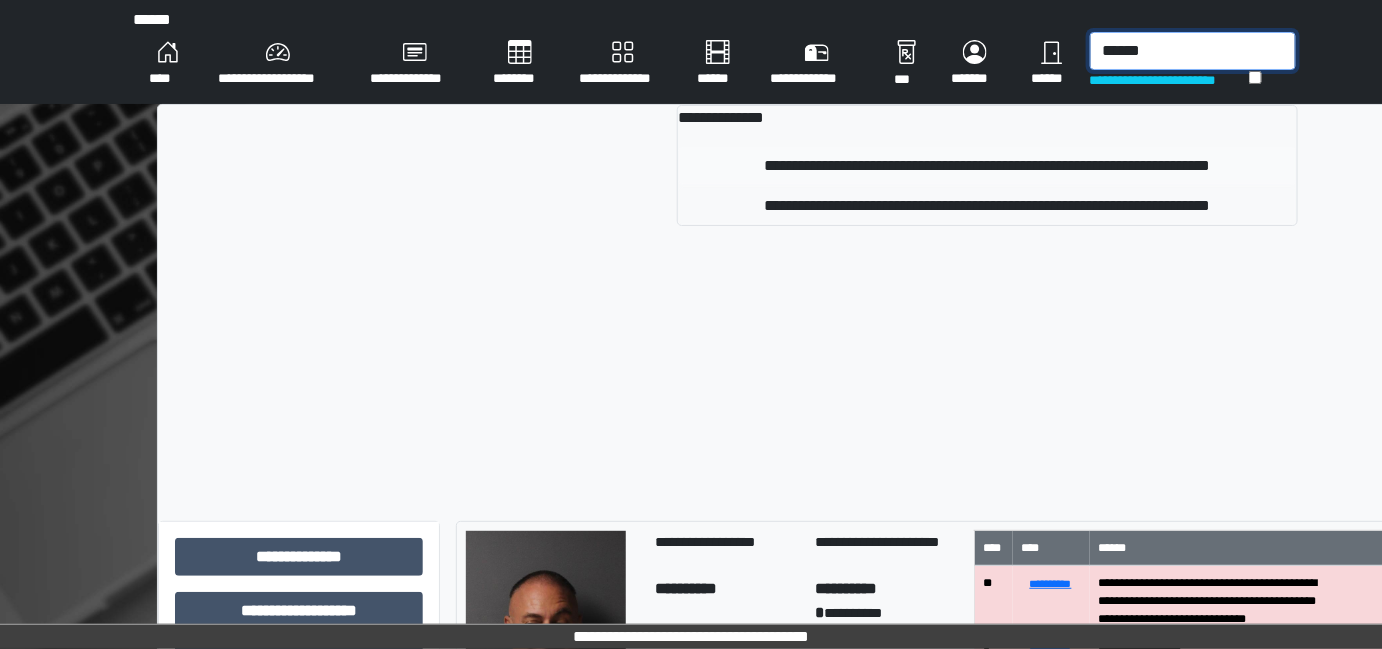 type on "******" 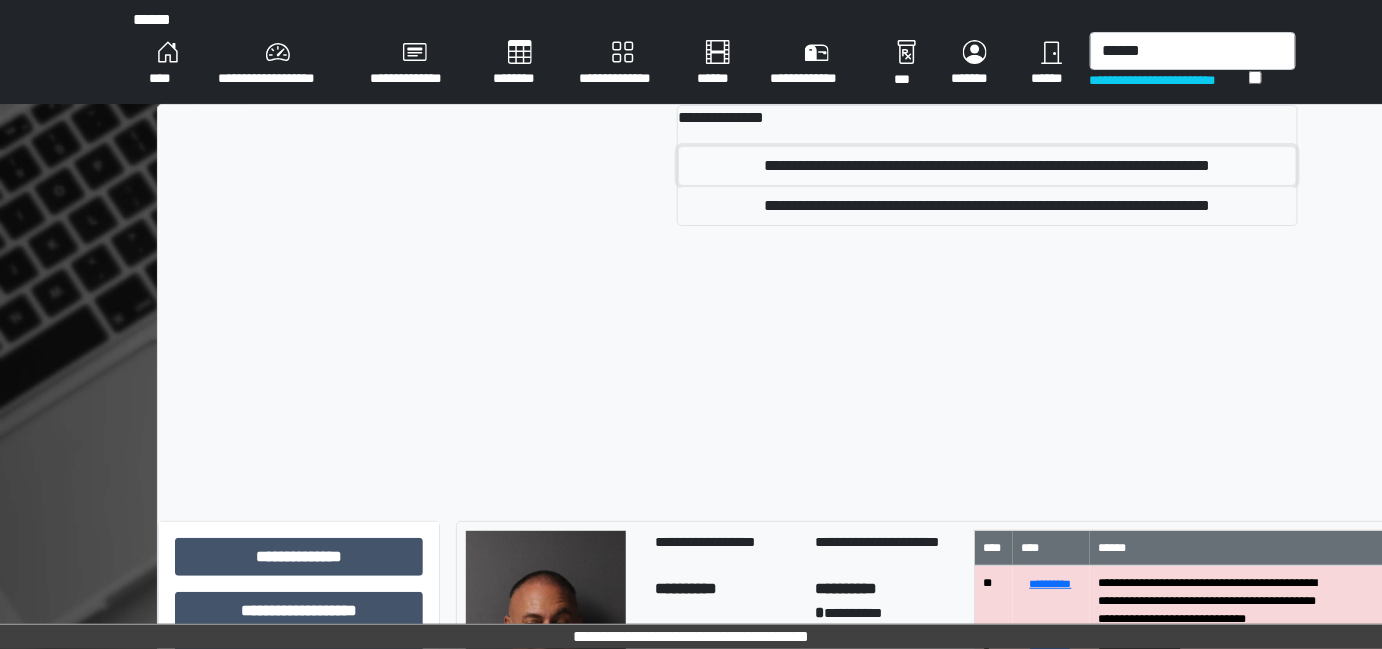 click on "**********" at bounding box center (987, 166) 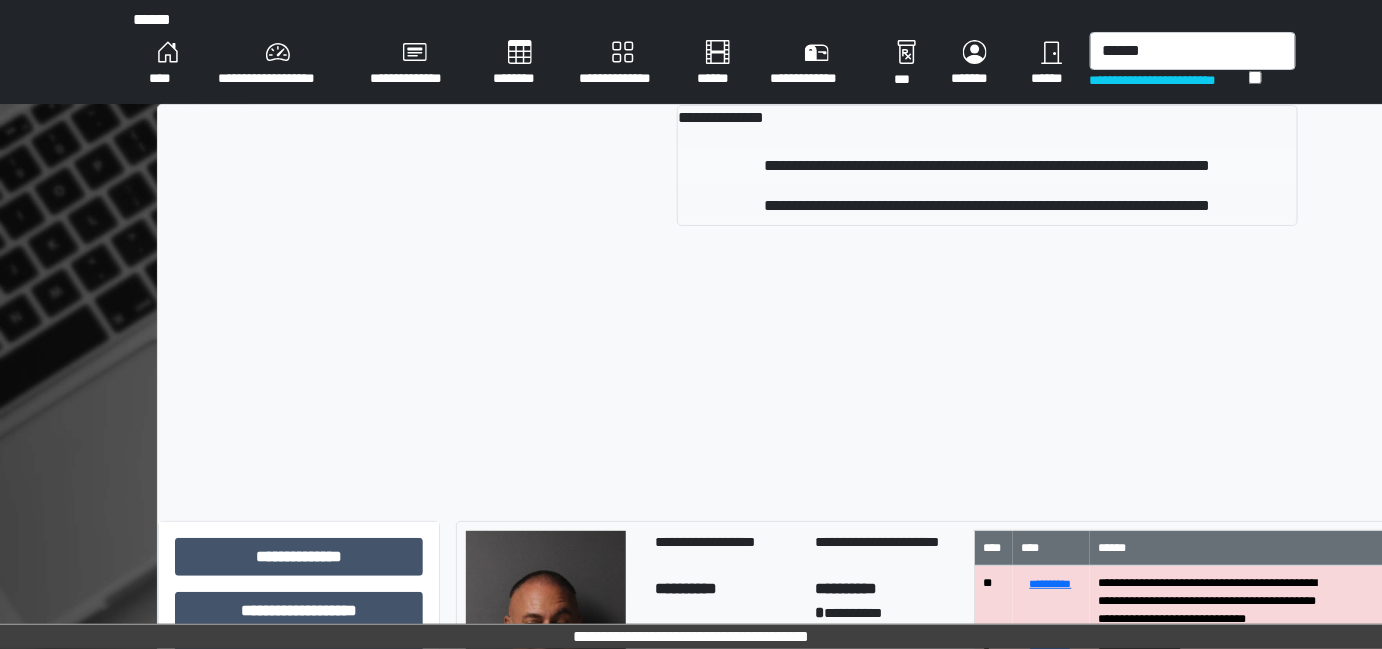 type 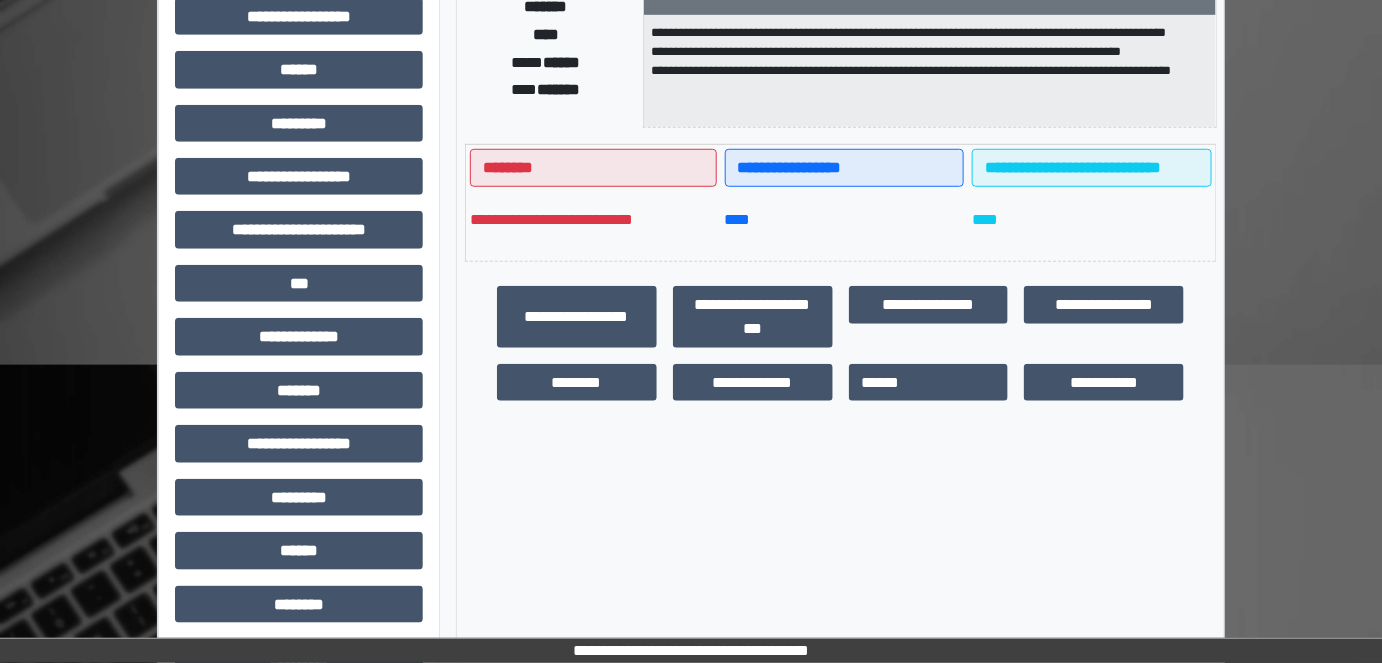 scroll, scrollTop: 418, scrollLeft: 0, axis: vertical 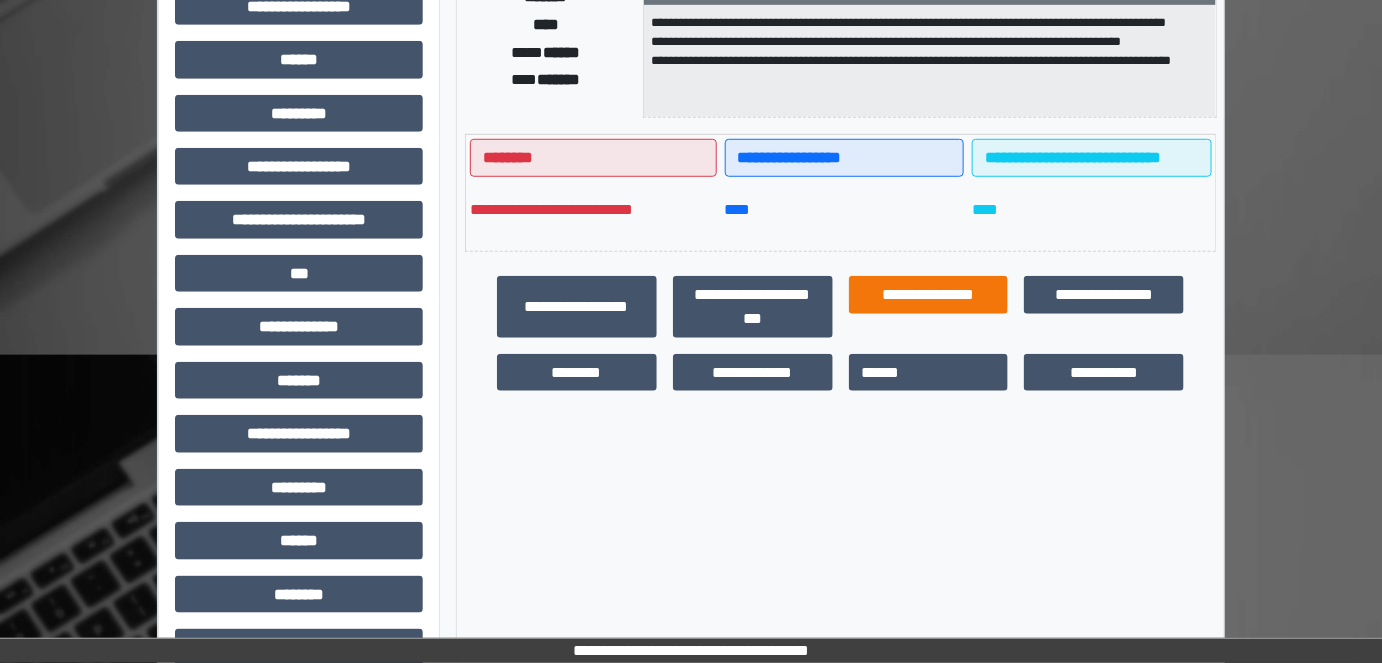 click on "**********" at bounding box center [929, 294] 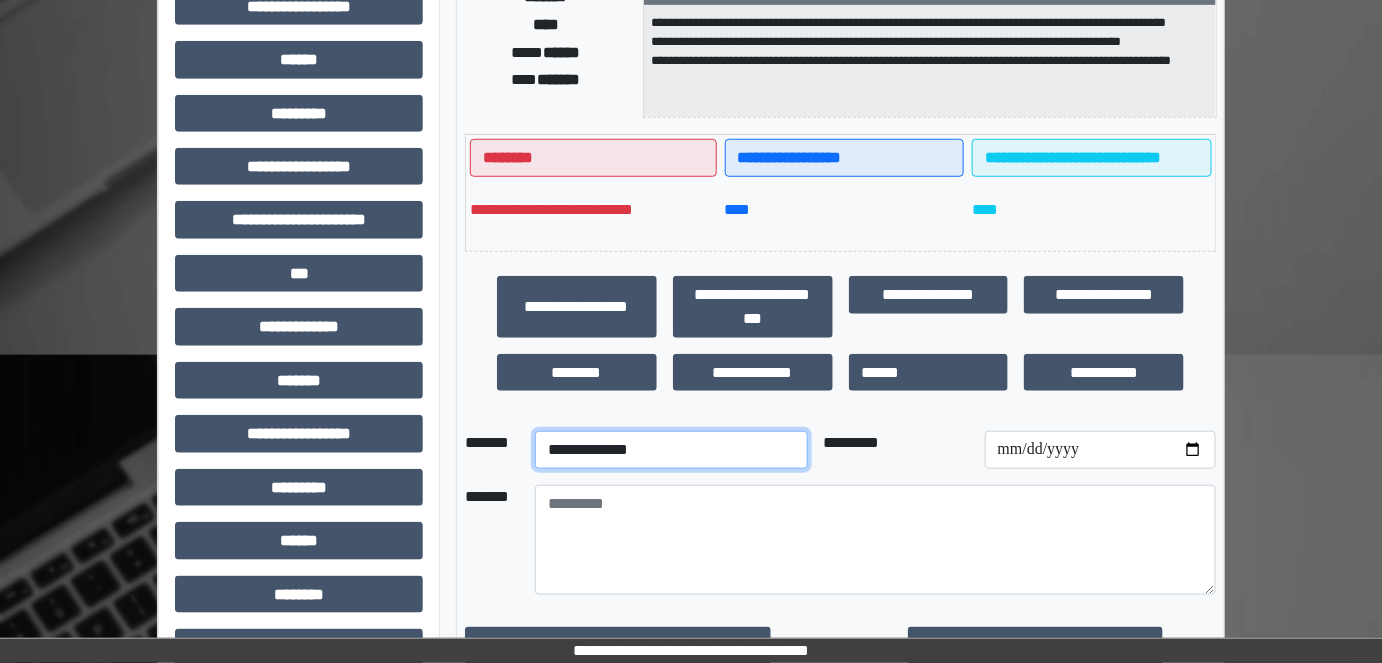 click on "**********" at bounding box center (671, 450) 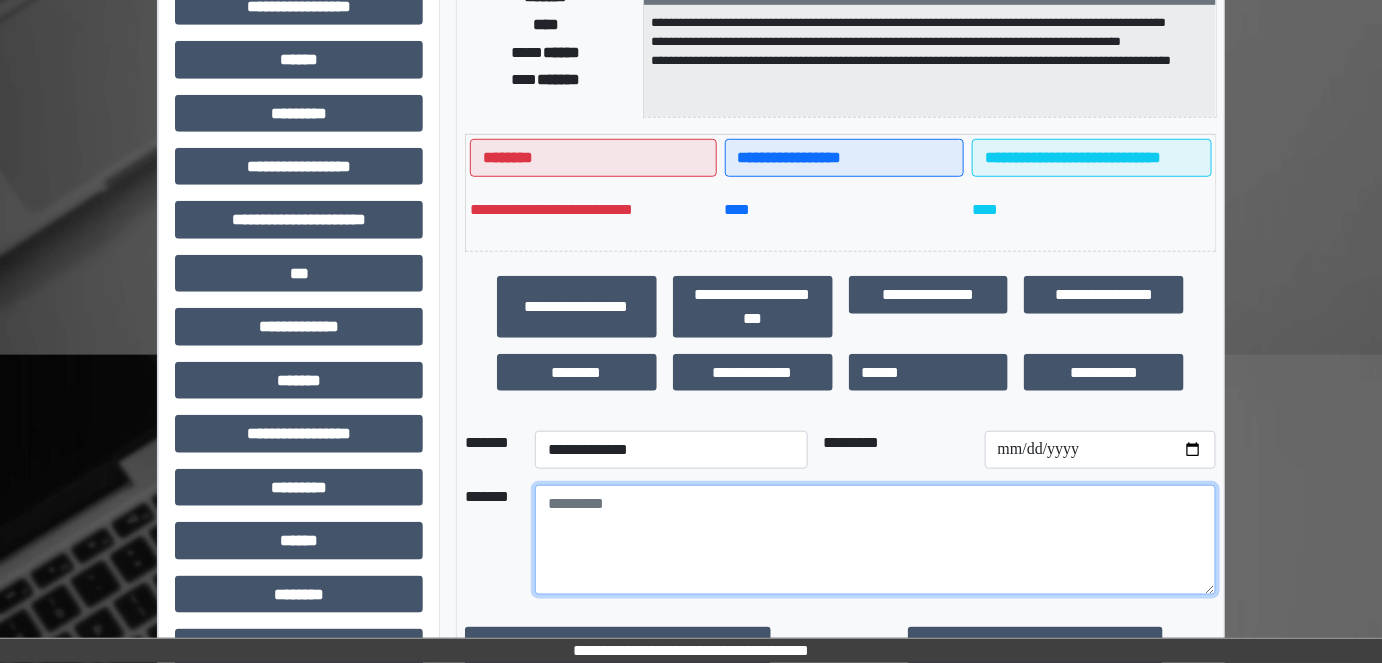 click at bounding box center (875, 540) 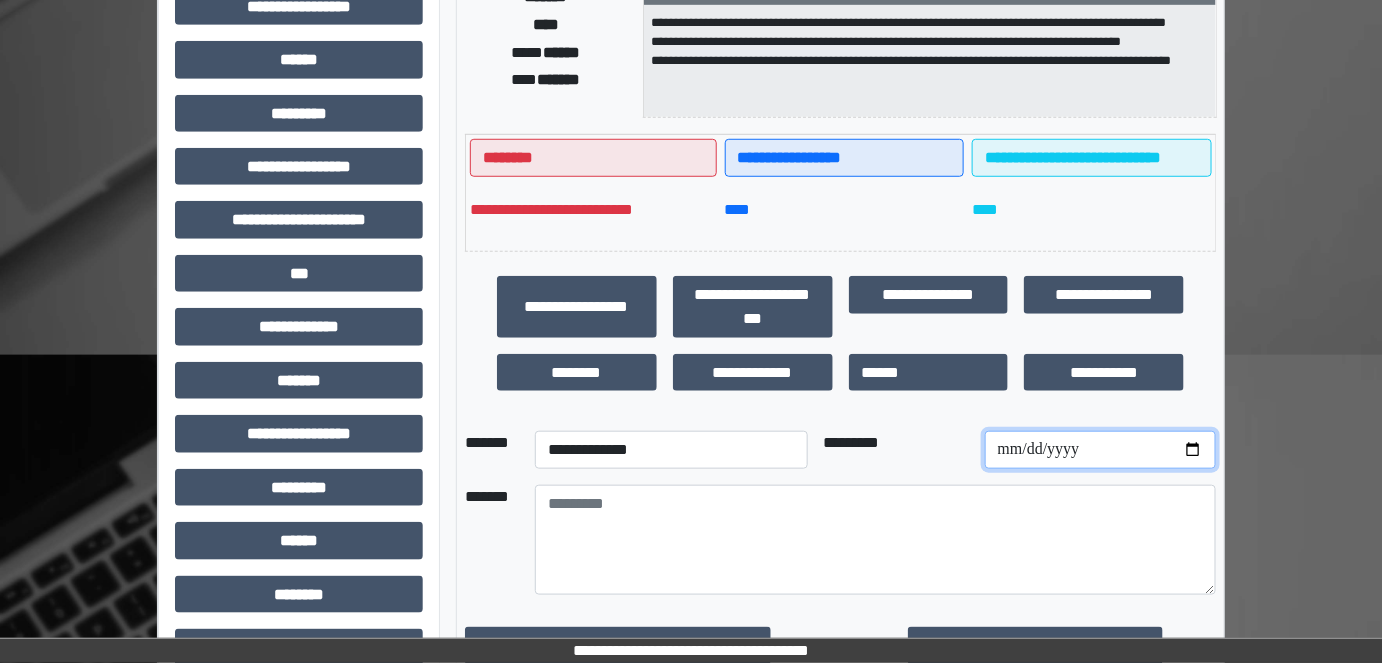 click at bounding box center (1100, 450) 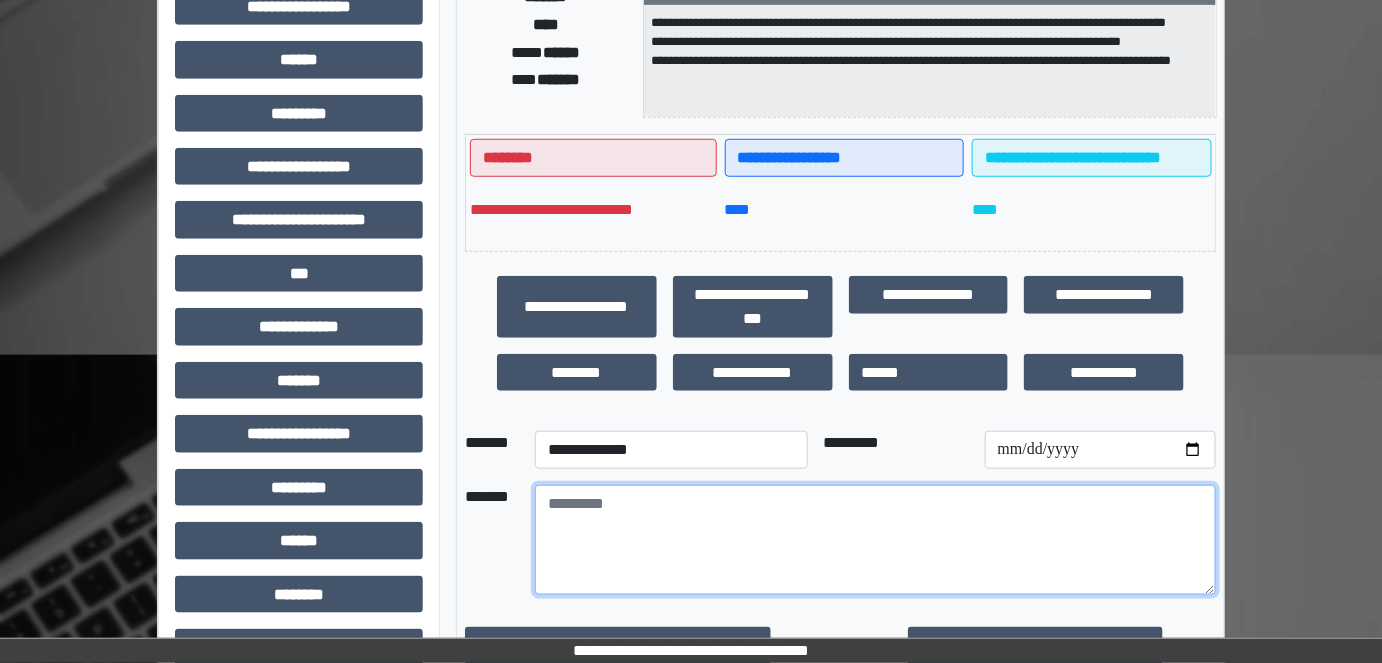 click at bounding box center (875, 540) 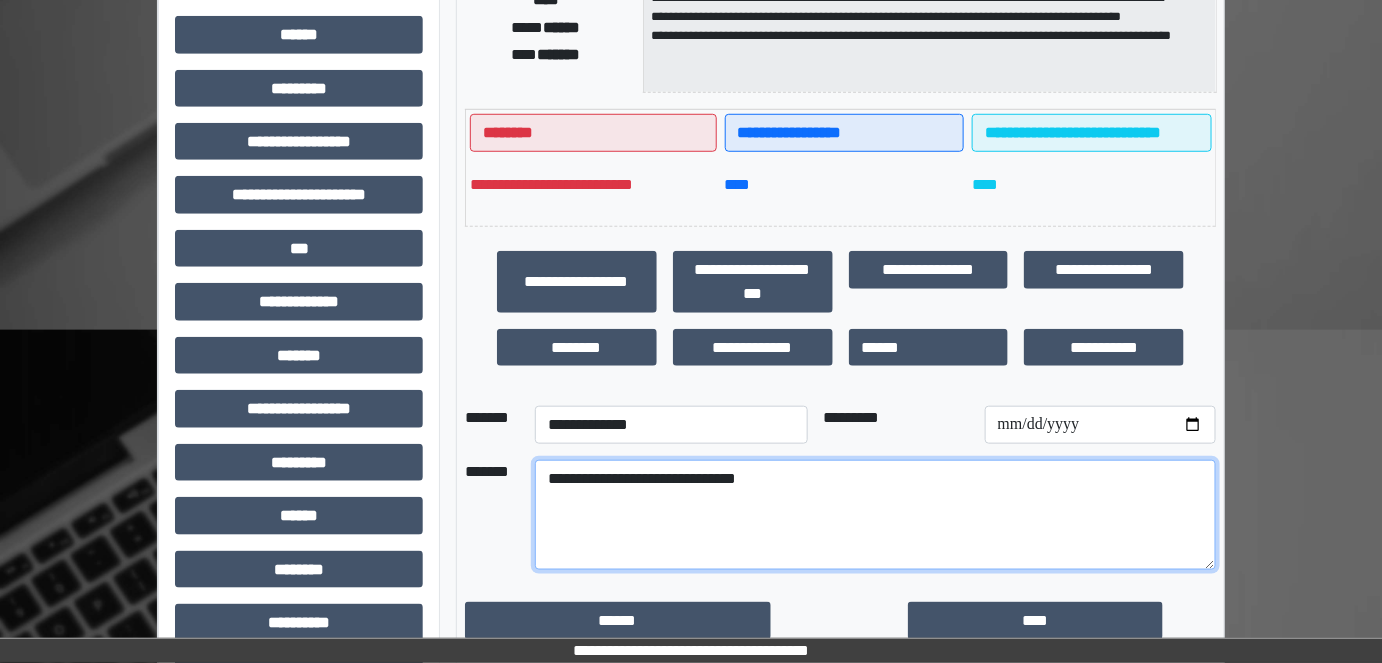 scroll, scrollTop: 523, scrollLeft: 0, axis: vertical 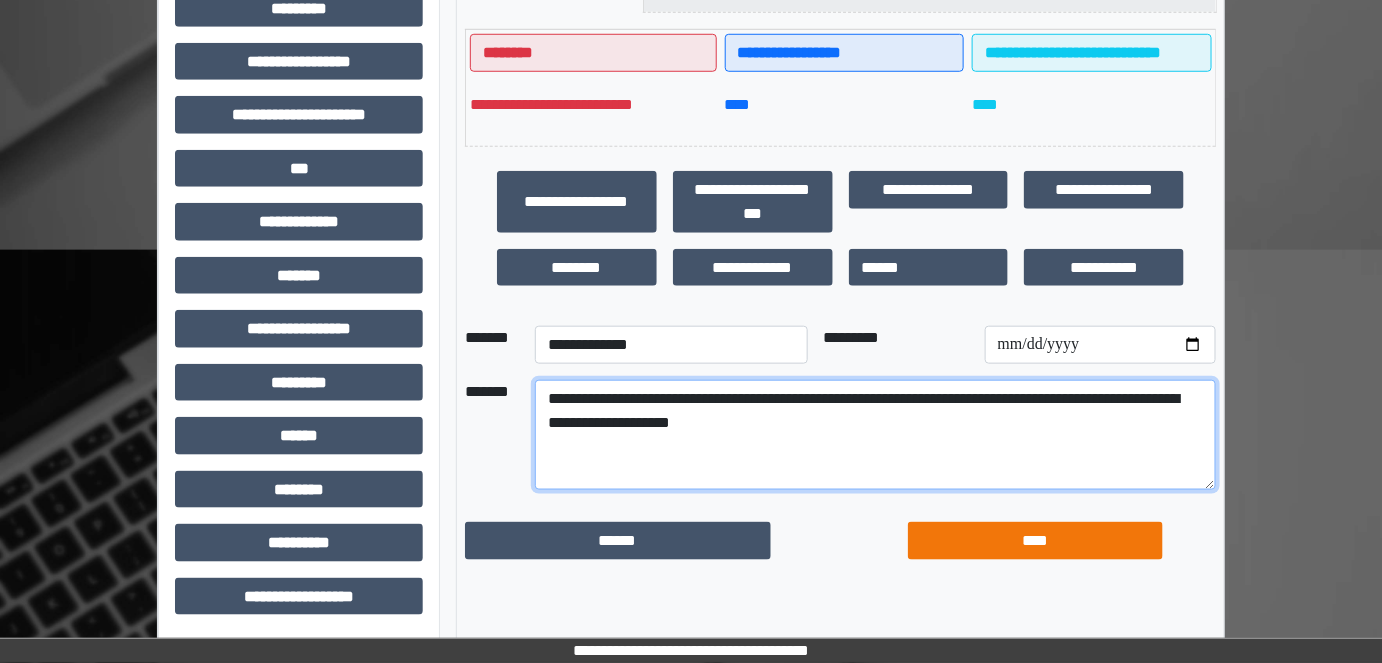 type on "**********" 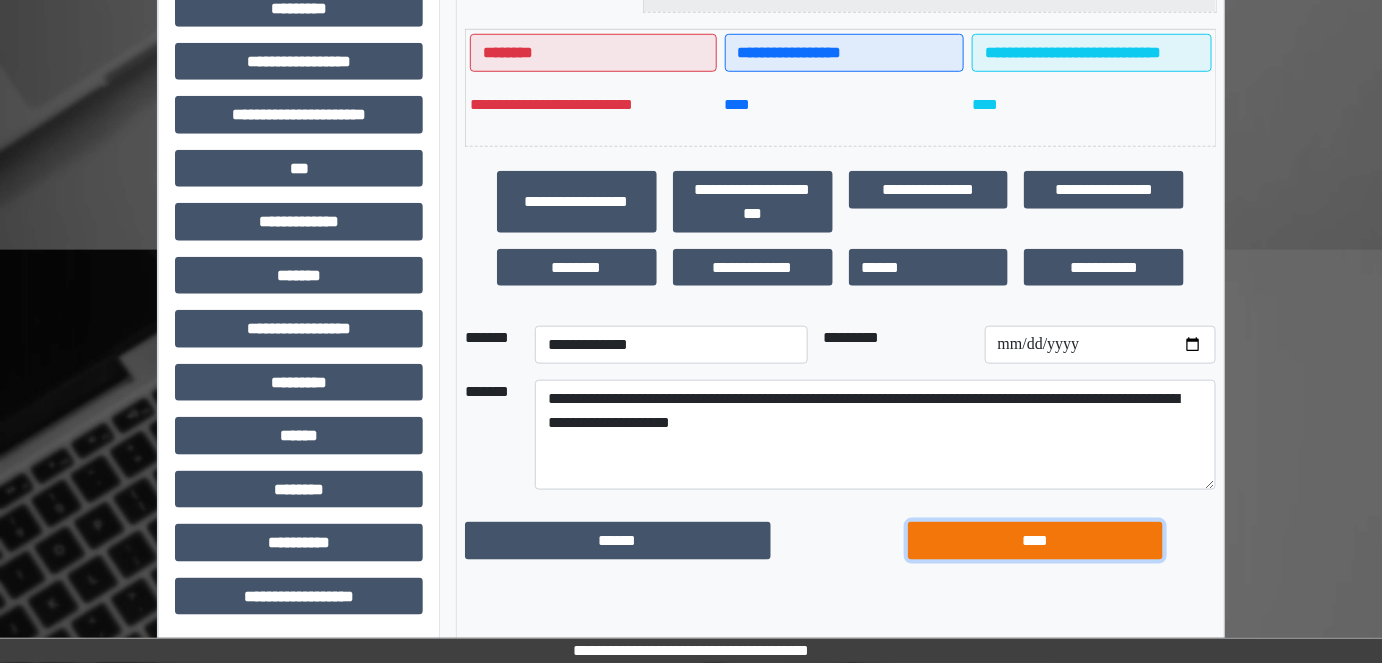 click on "****" at bounding box center [1035, 540] 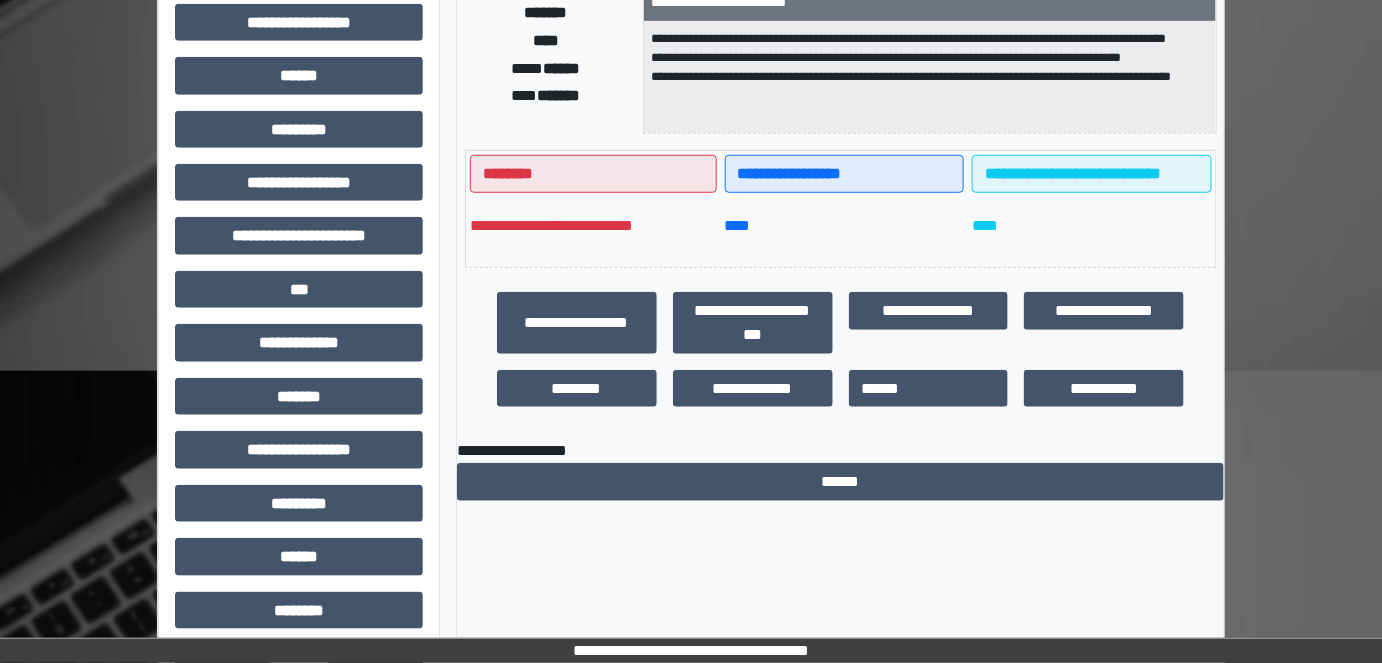 scroll, scrollTop: 0, scrollLeft: 0, axis: both 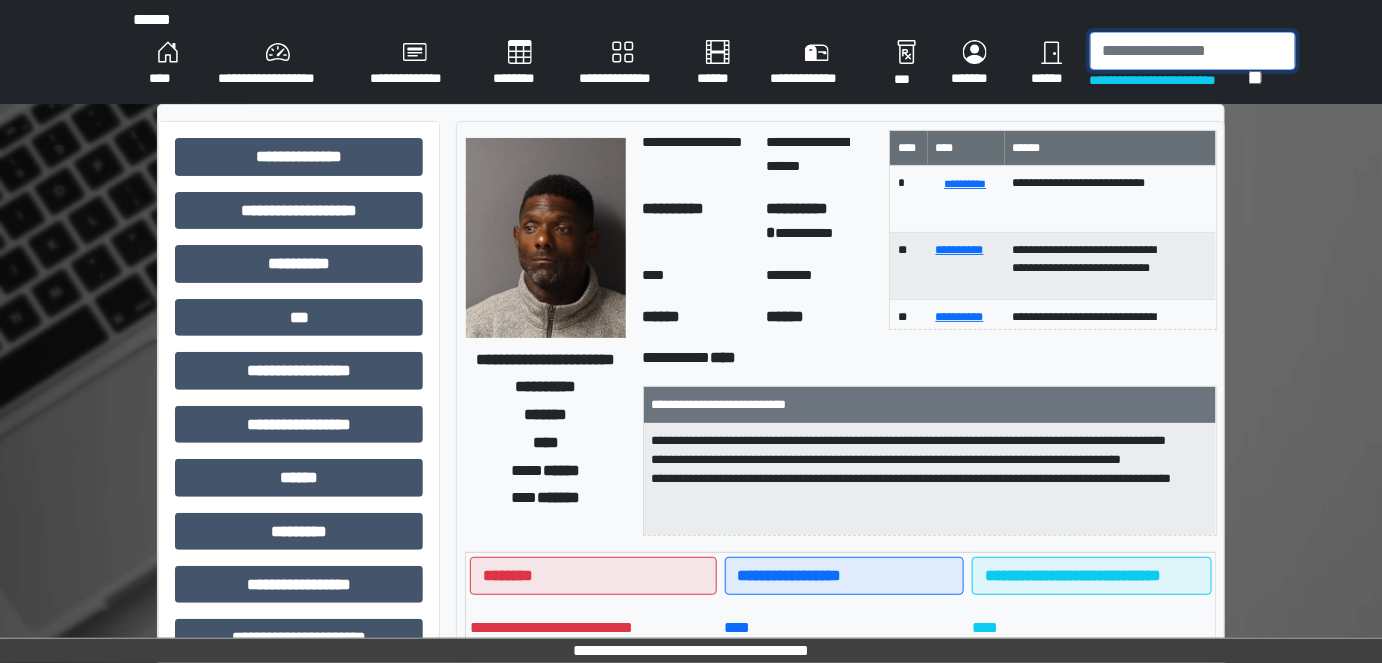 click at bounding box center [1193, 51] 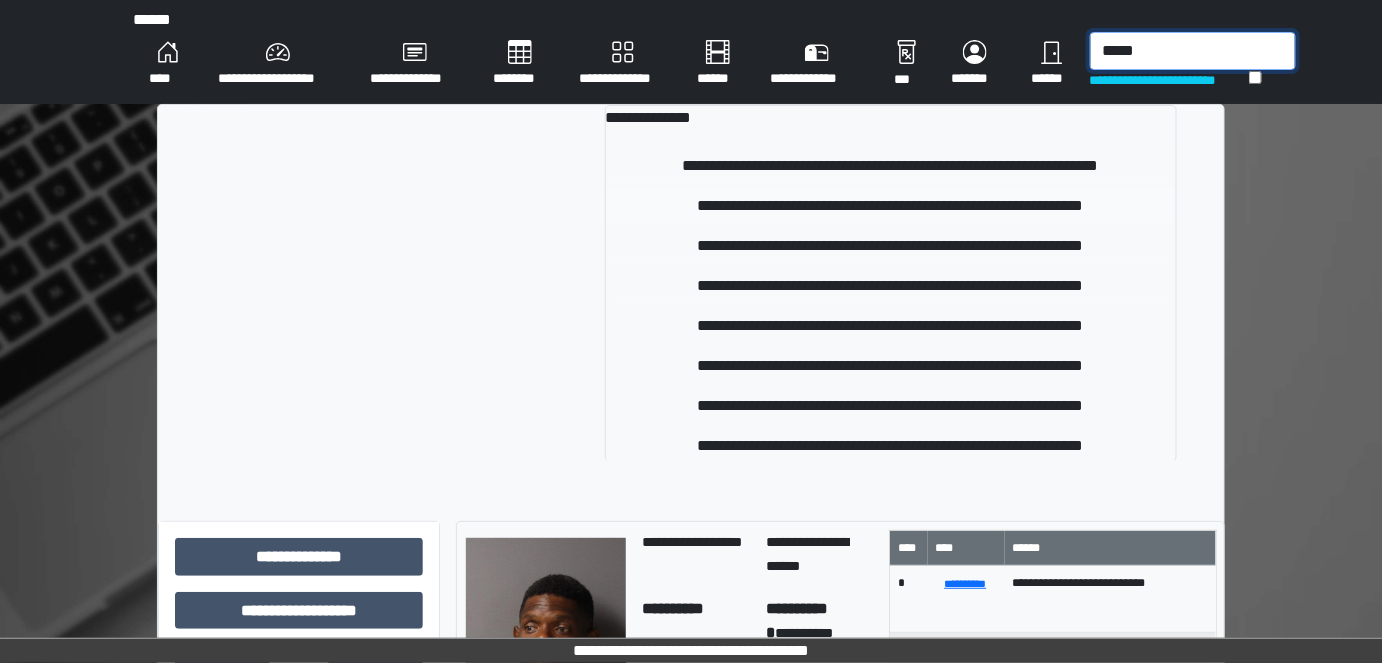type on "*****" 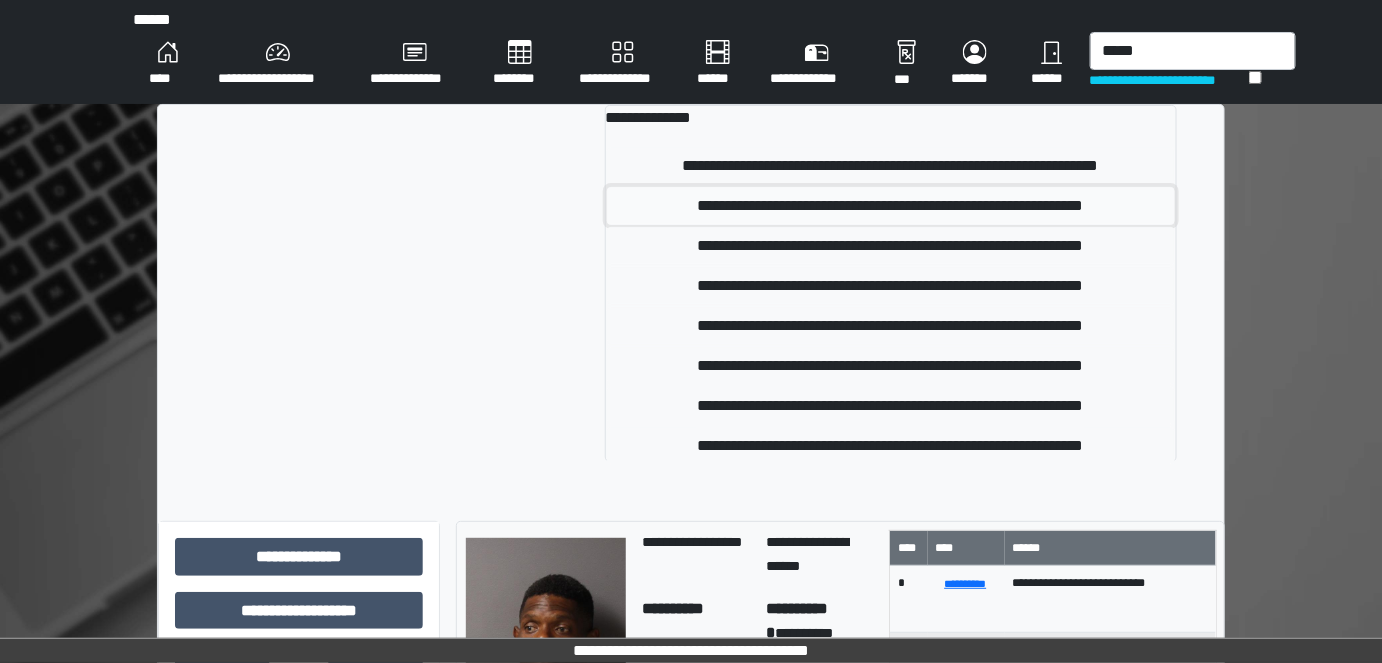 click on "**********" at bounding box center [891, 206] 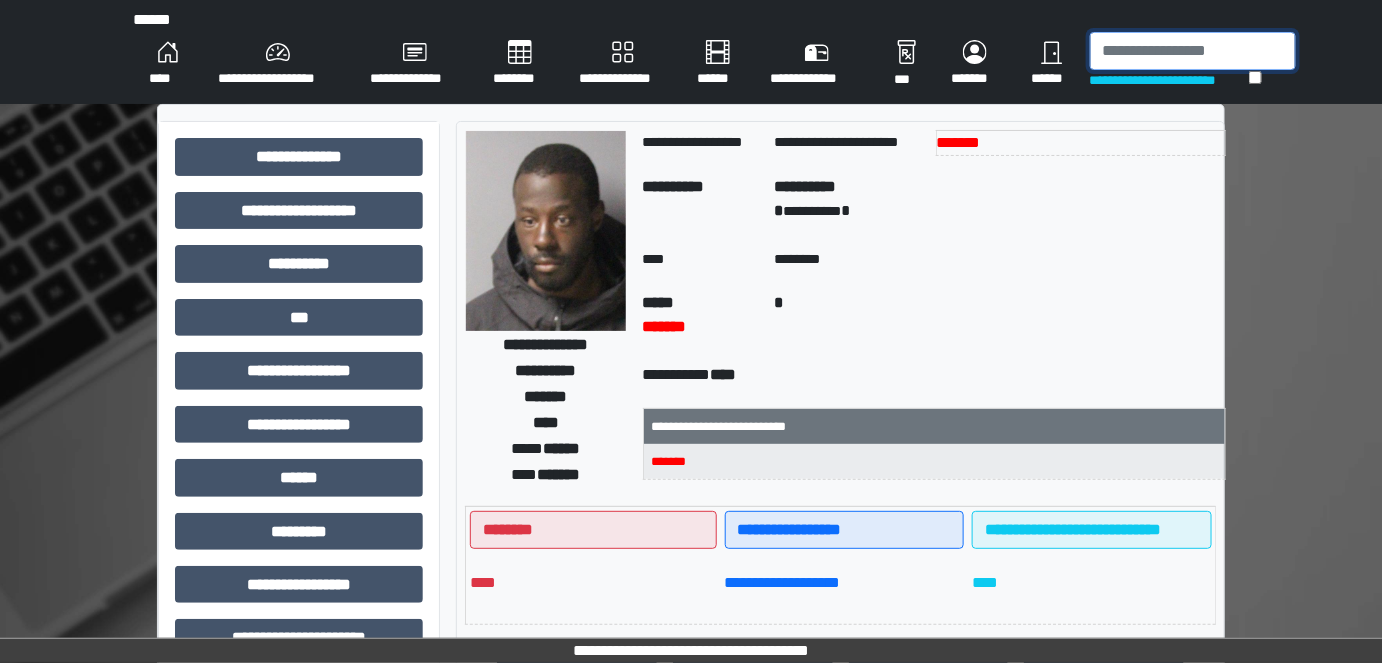 click at bounding box center (1193, 51) 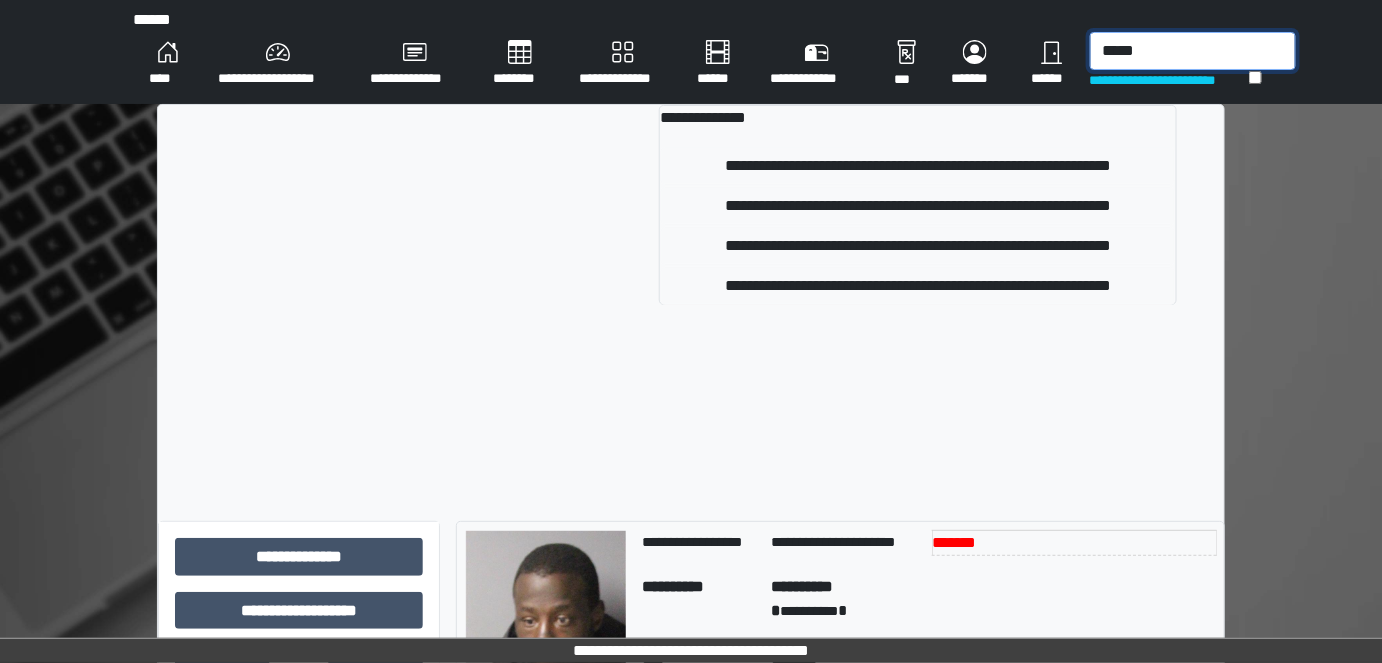 type on "*****" 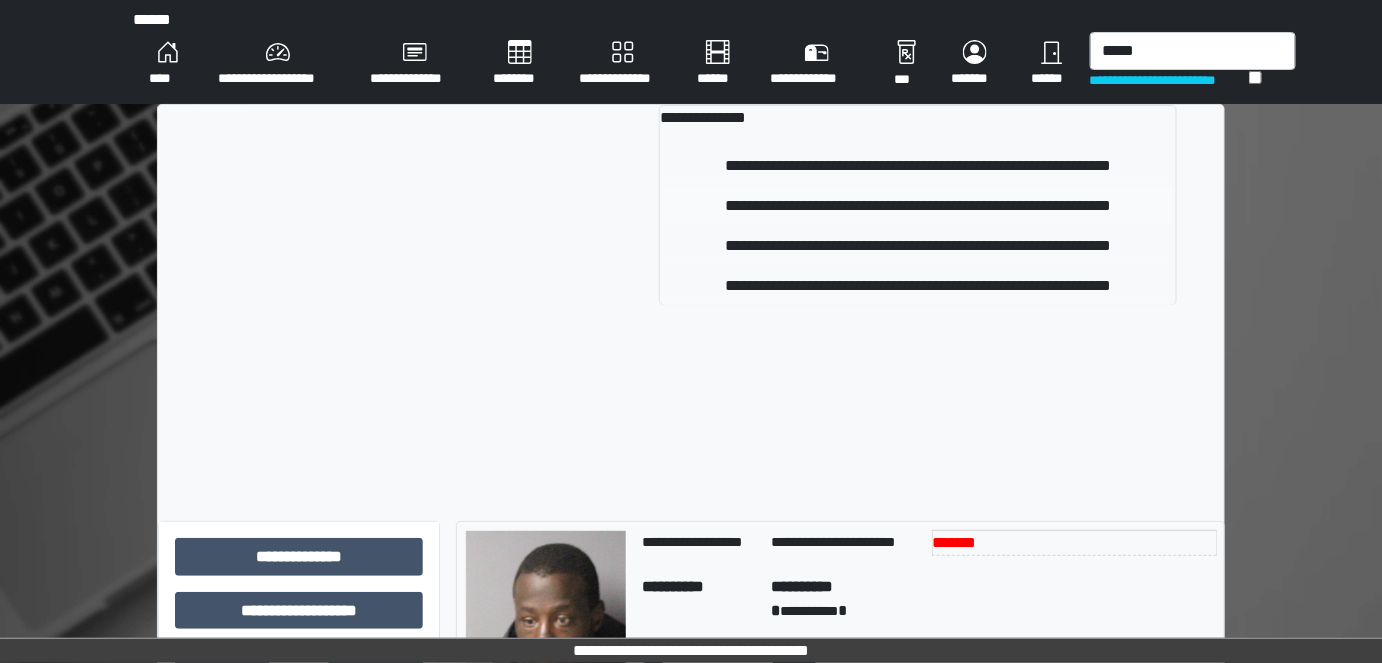click on "**********" at bounding box center (917, 206) 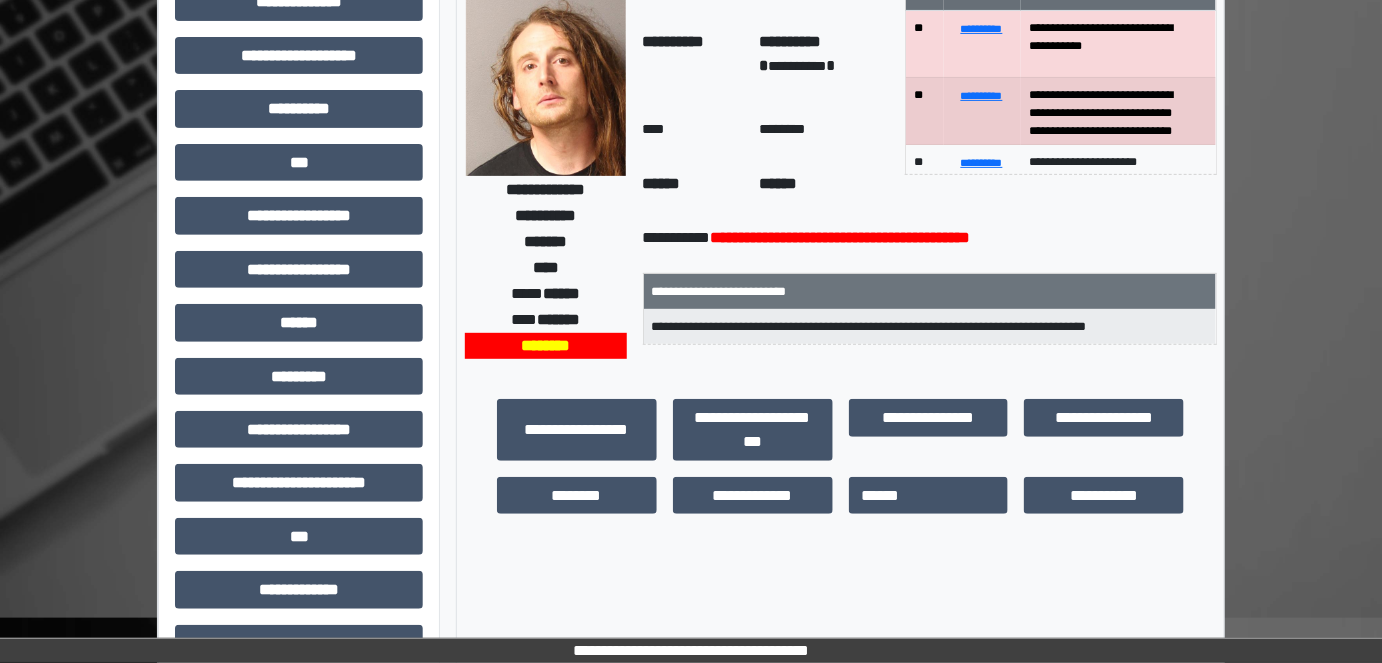 scroll, scrollTop: 200, scrollLeft: 0, axis: vertical 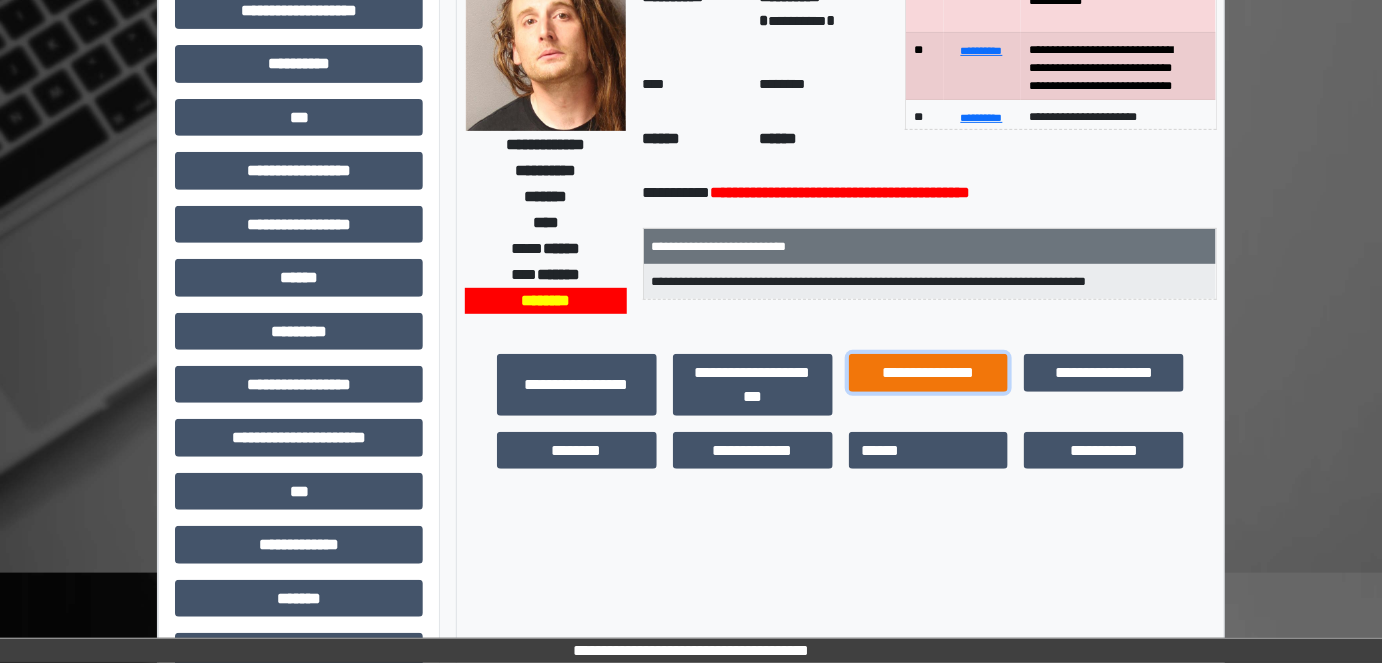 click on "**********" at bounding box center (929, 372) 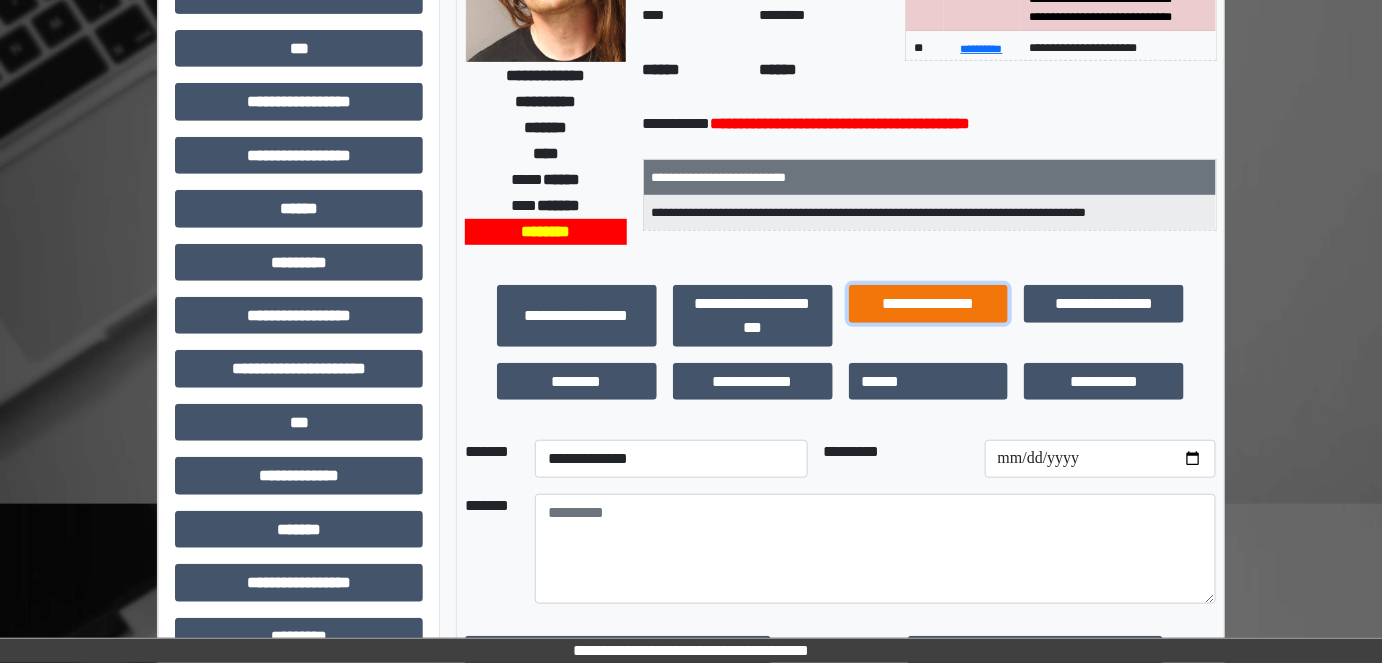 scroll, scrollTop: 342, scrollLeft: 0, axis: vertical 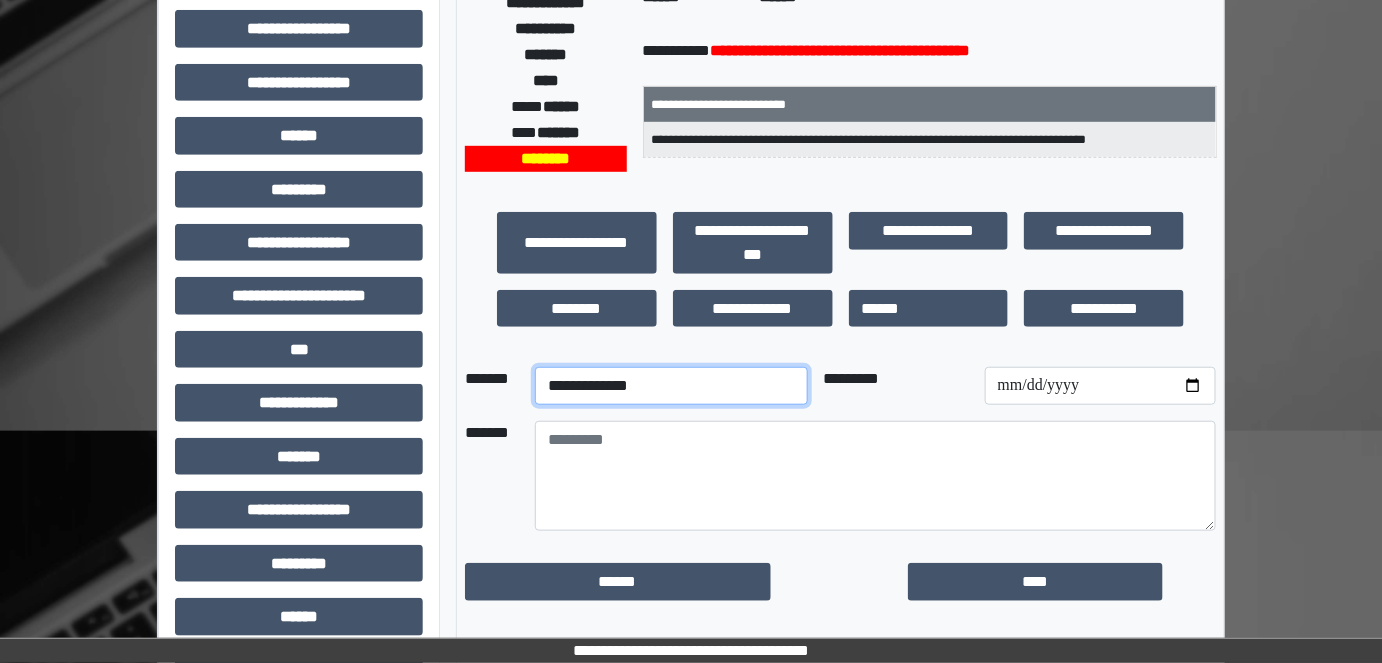 click on "**********" at bounding box center (671, 386) 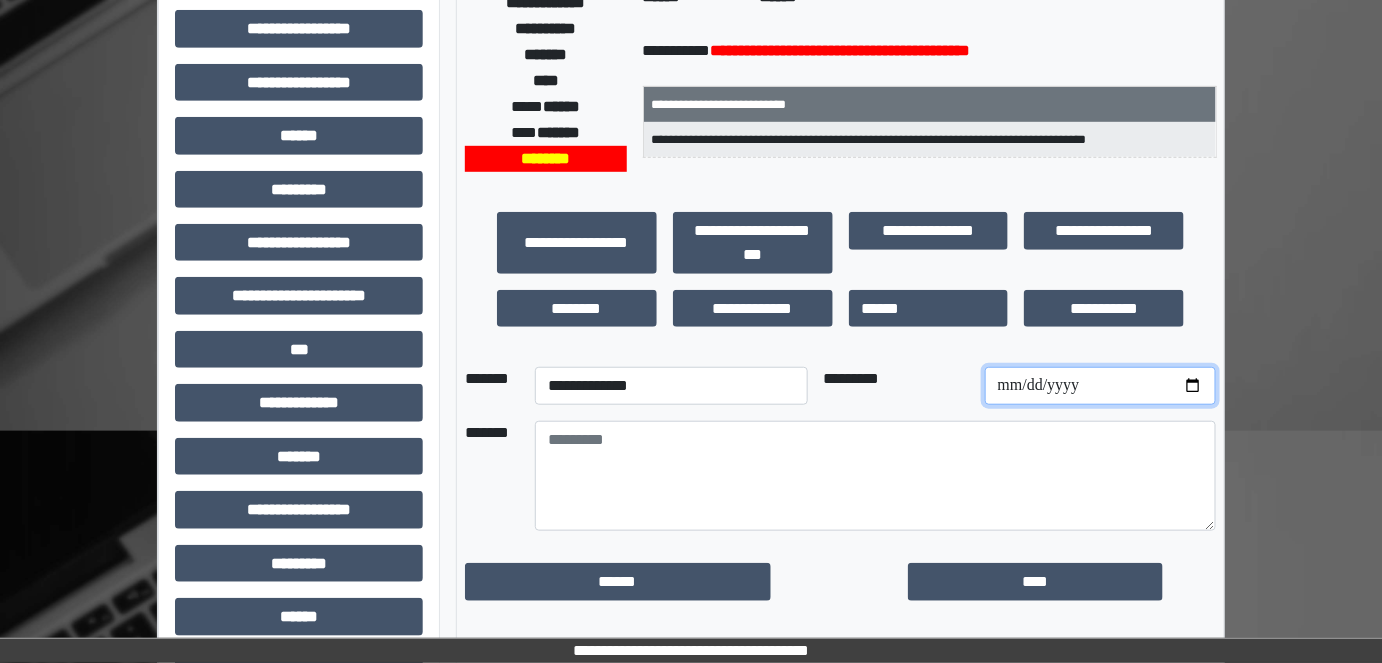 type on "**********" 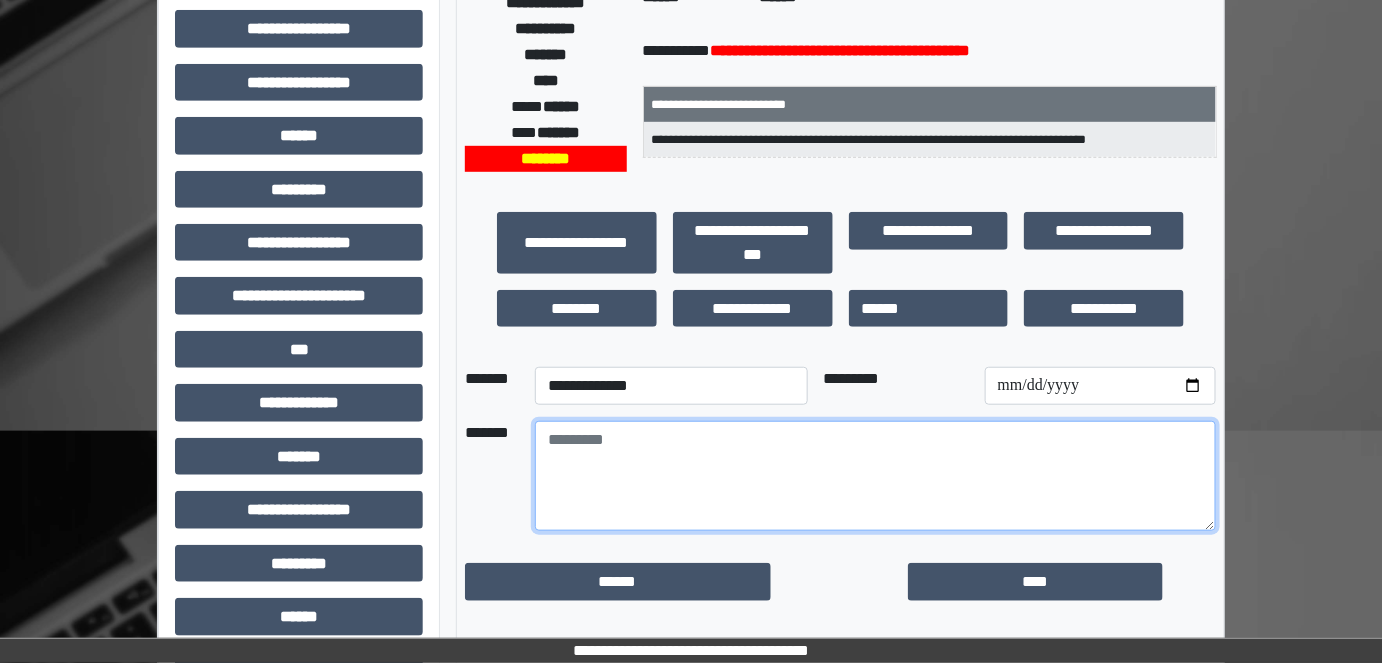 click at bounding box center [875, 476] 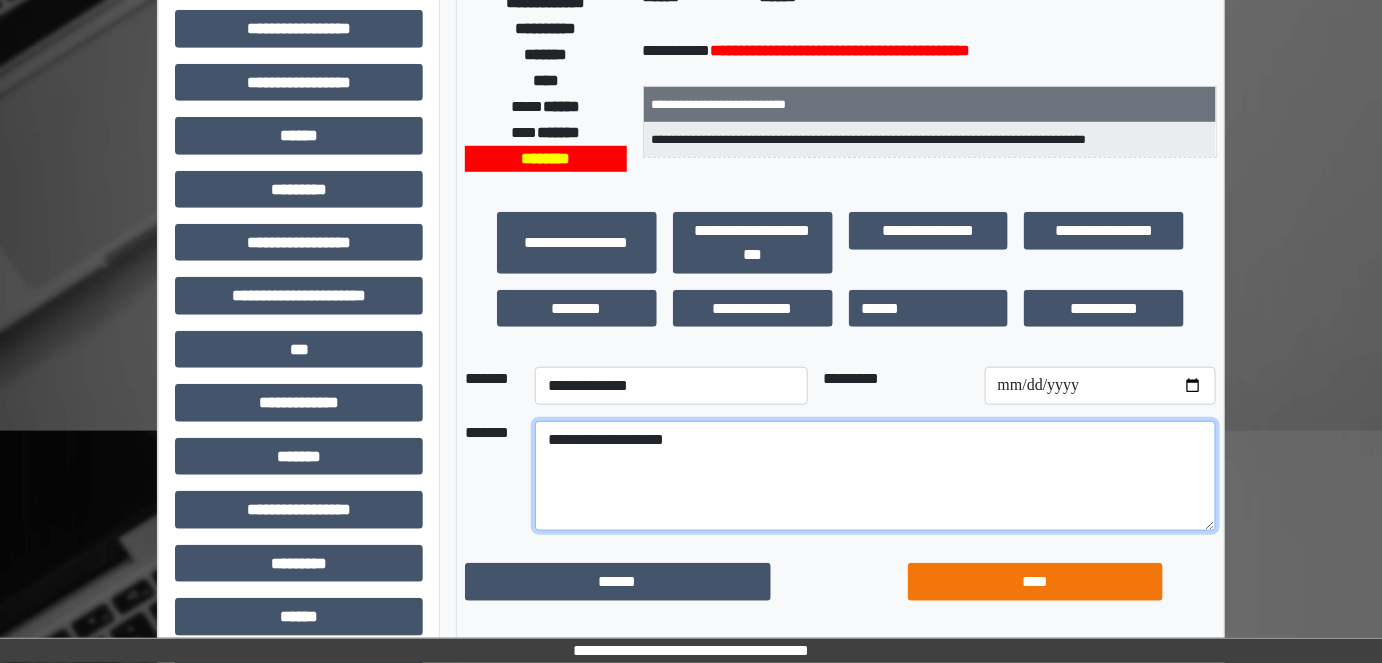 type on "**********" 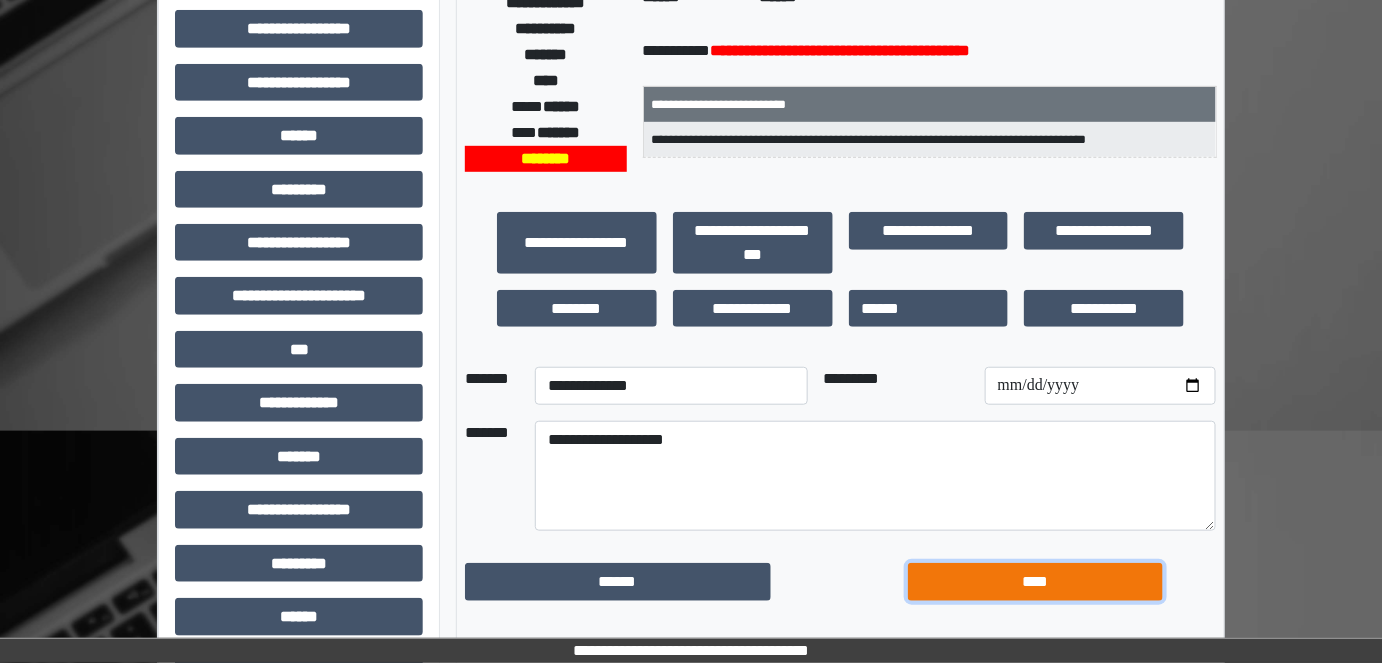 click on "****" at bounding box center (1035, 581) 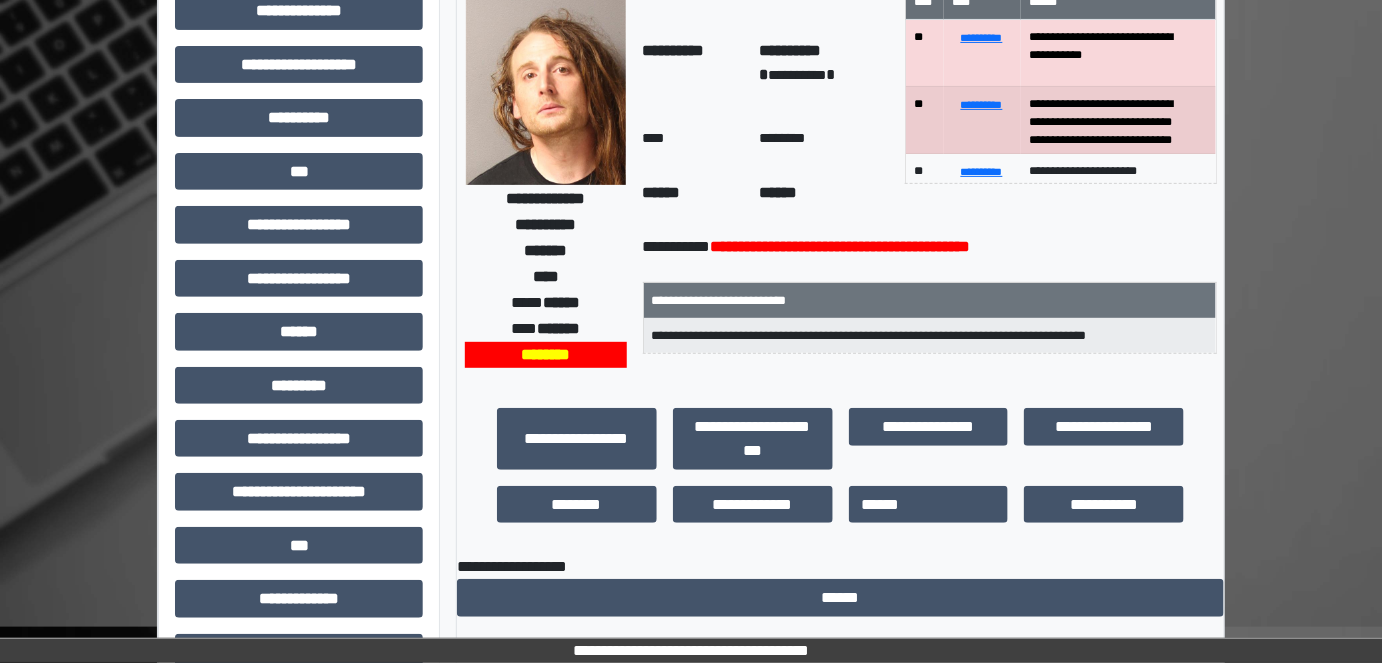 scroll, scrollTop: 0, scrollLeft: 0, axis: both 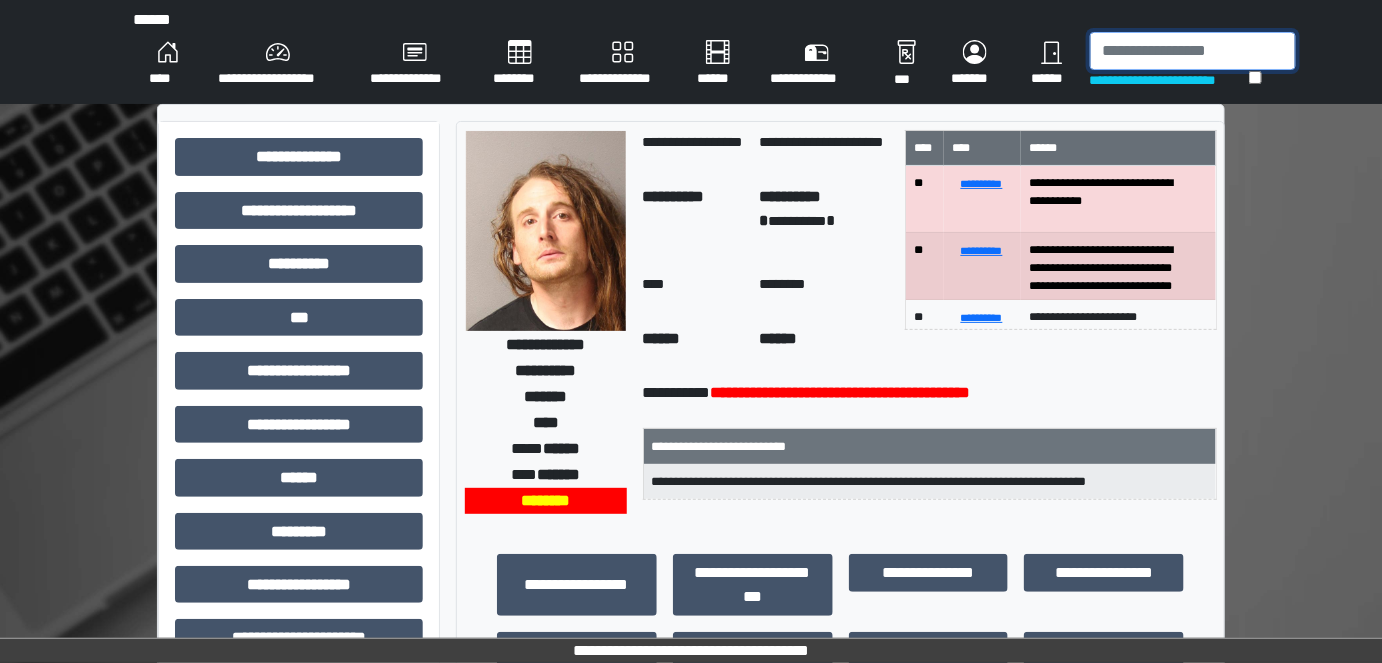 click at bounding box center [1193, 51] 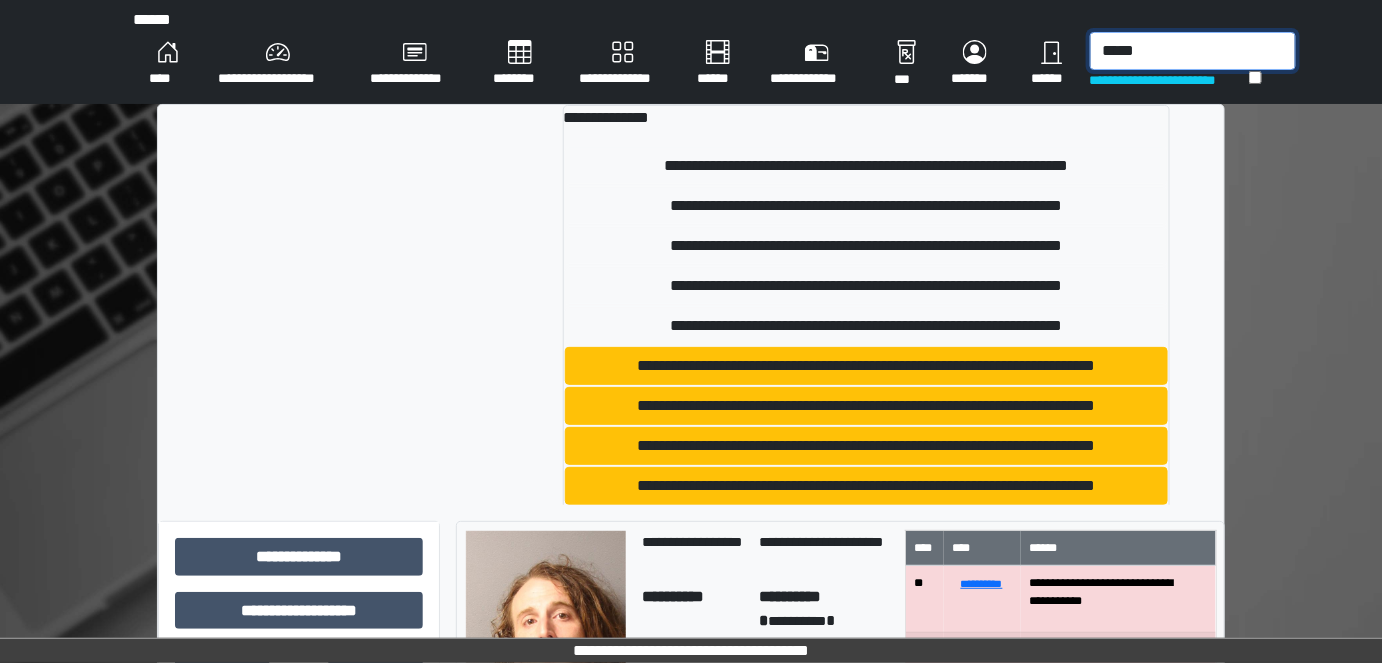 type on "*****" 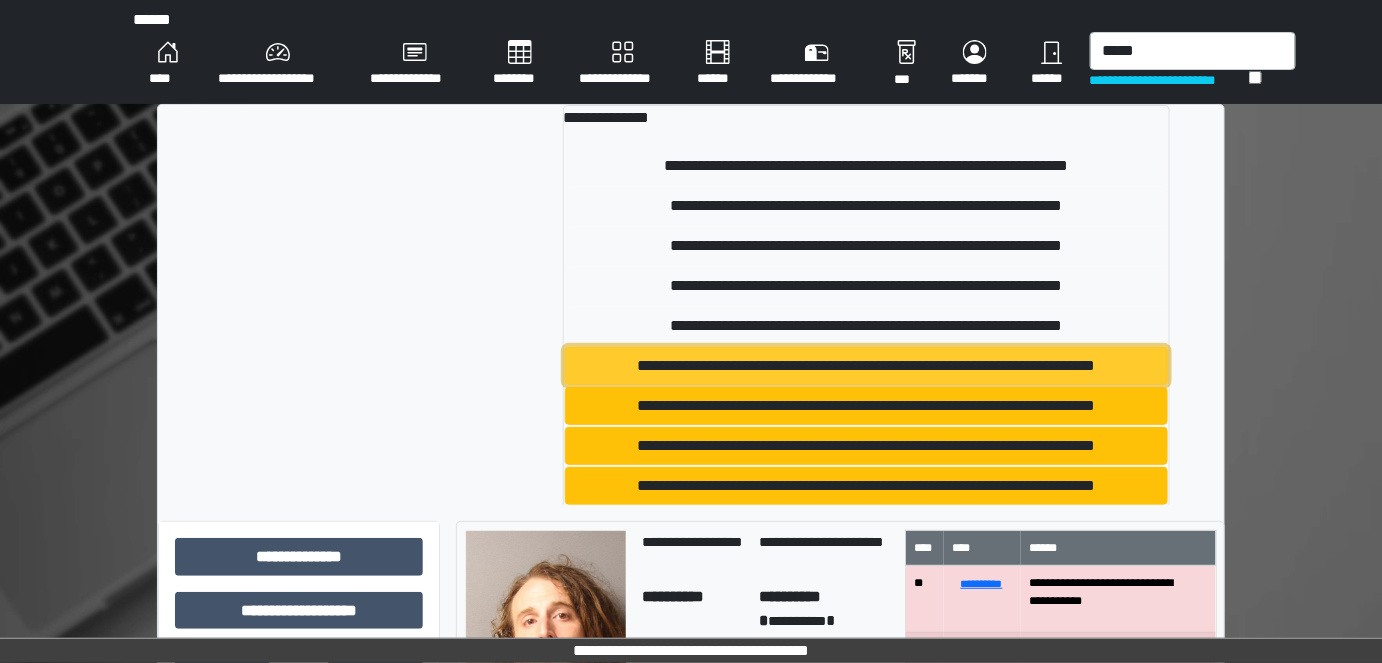 click on "**********" at bounding box center (866, 366) 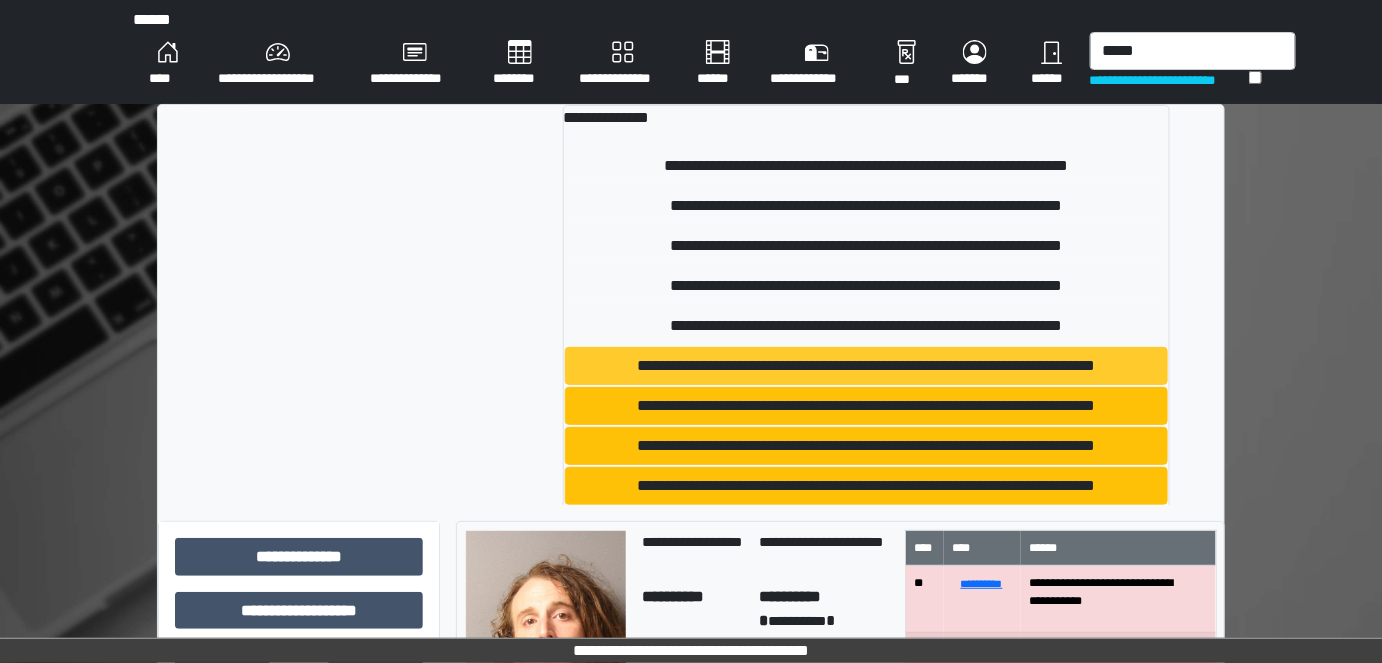 type 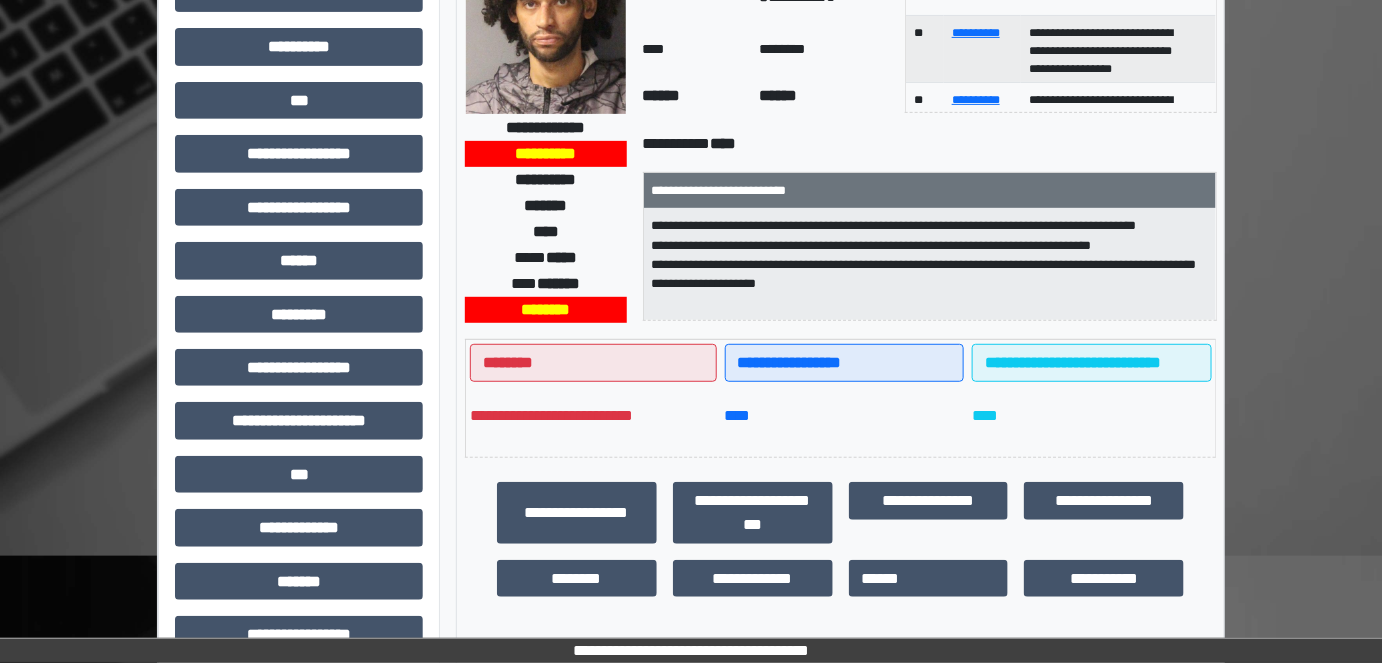 scroll, scrollTop: 220, scrollLeft: 0, axis: vertical 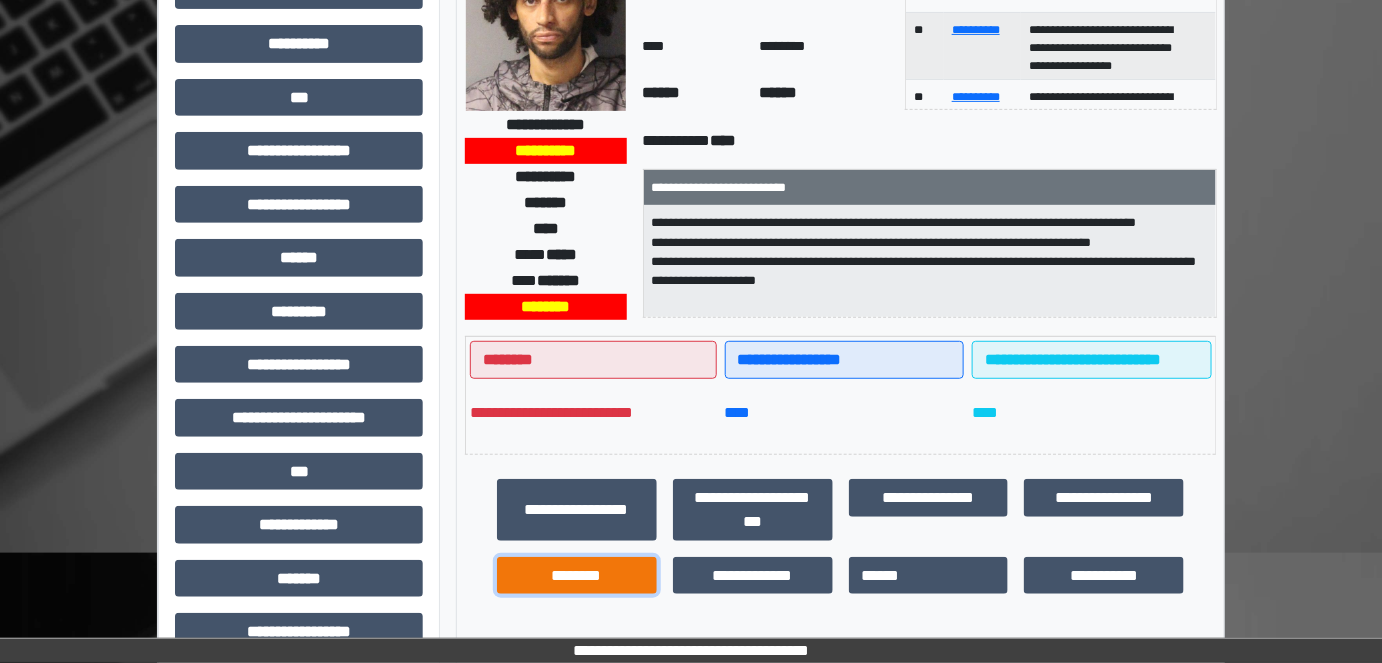 click on "********" at bounding box center (577, 575) 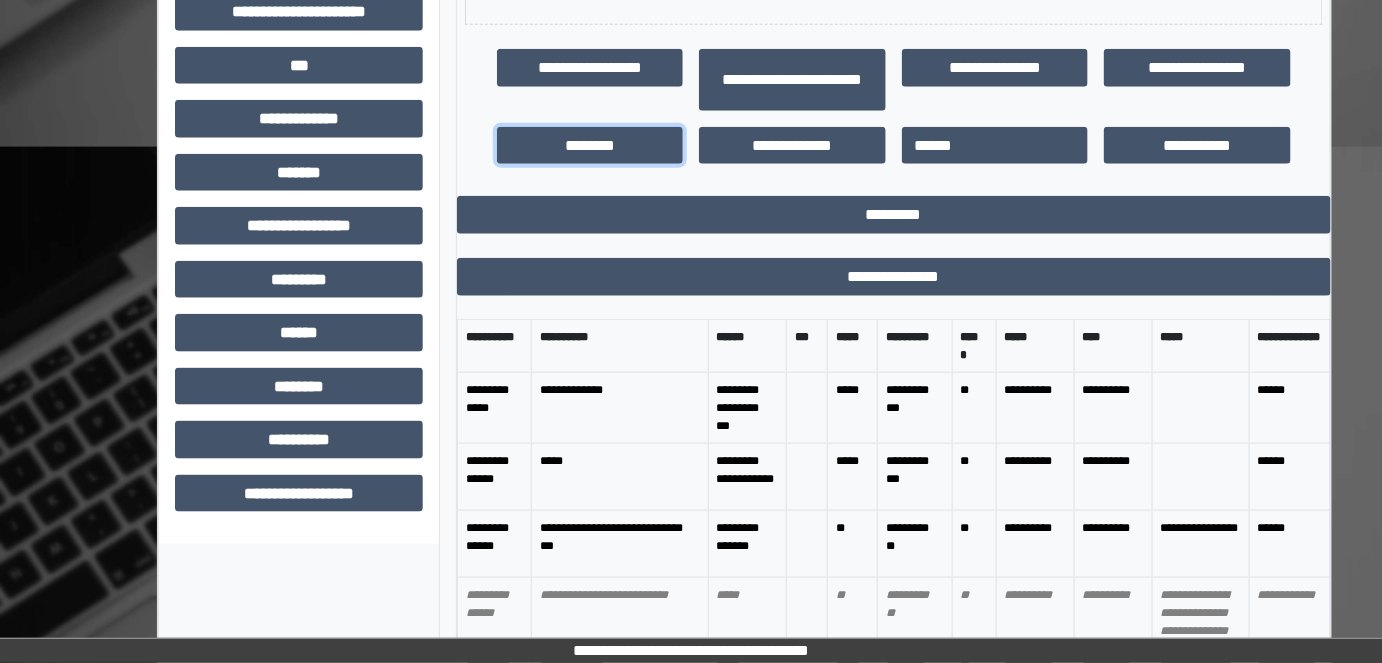 scroll, scrollTop: 628, scrollLeft: 0, axis: vertical 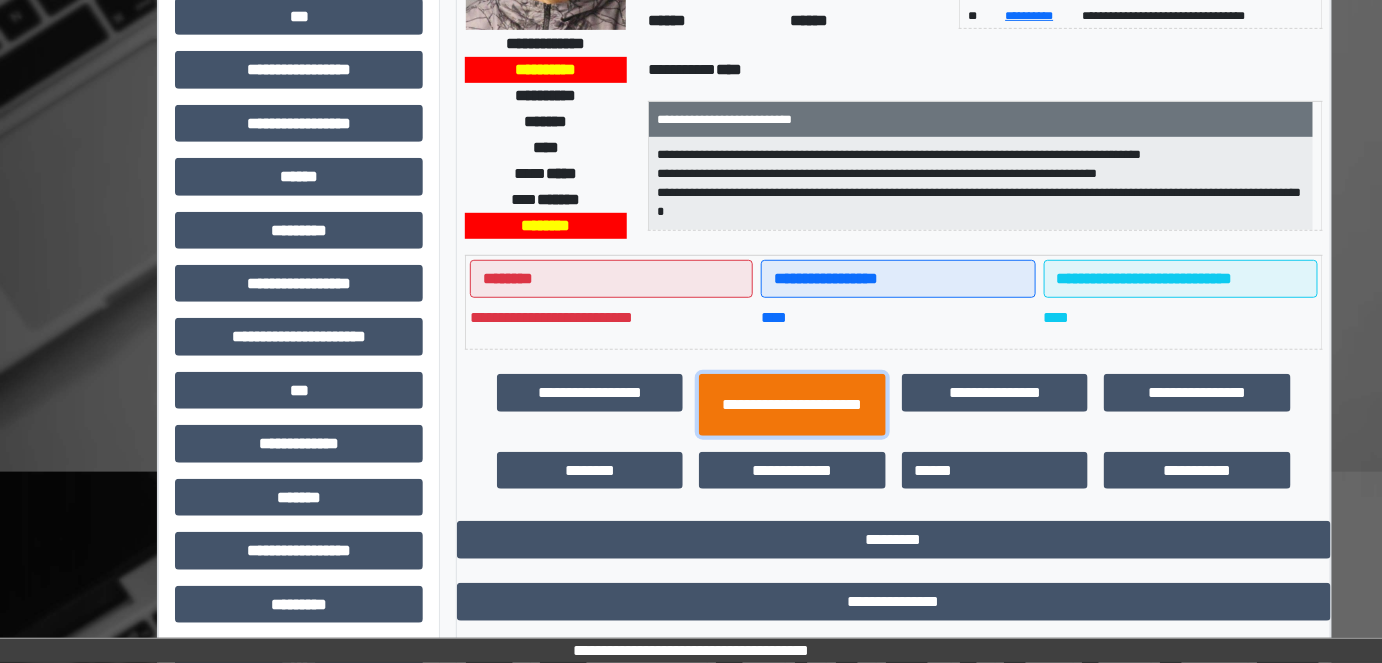 click on "**********" at bounding box center (792, 404) 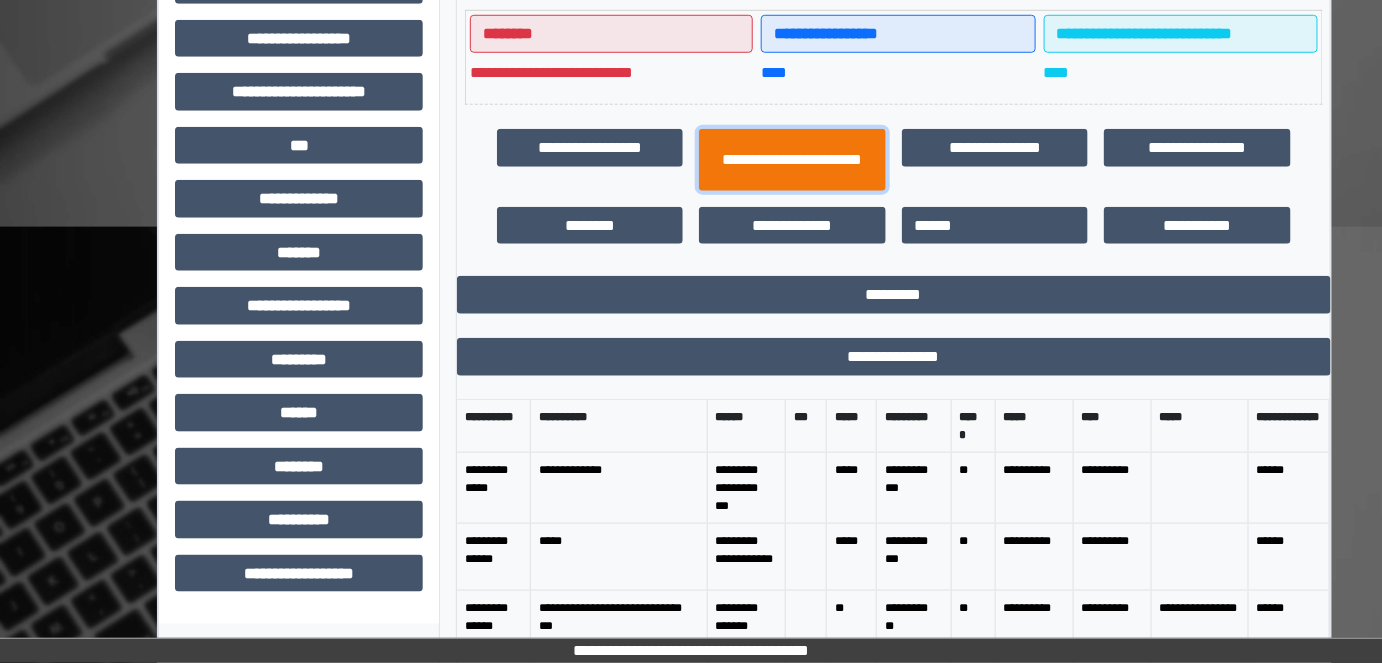scroll, scrollTop: 563, scrollLeft: 0, axis: vertical 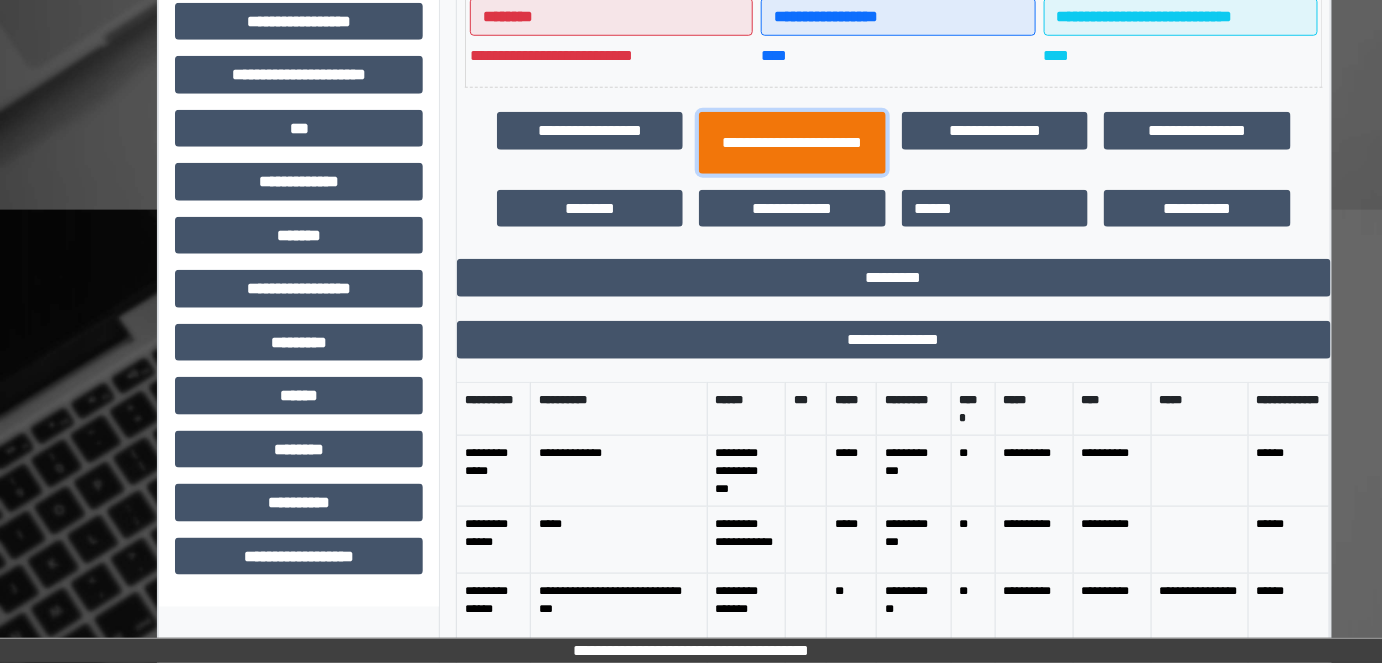 click on "**********" at bounding box center (792, 142) 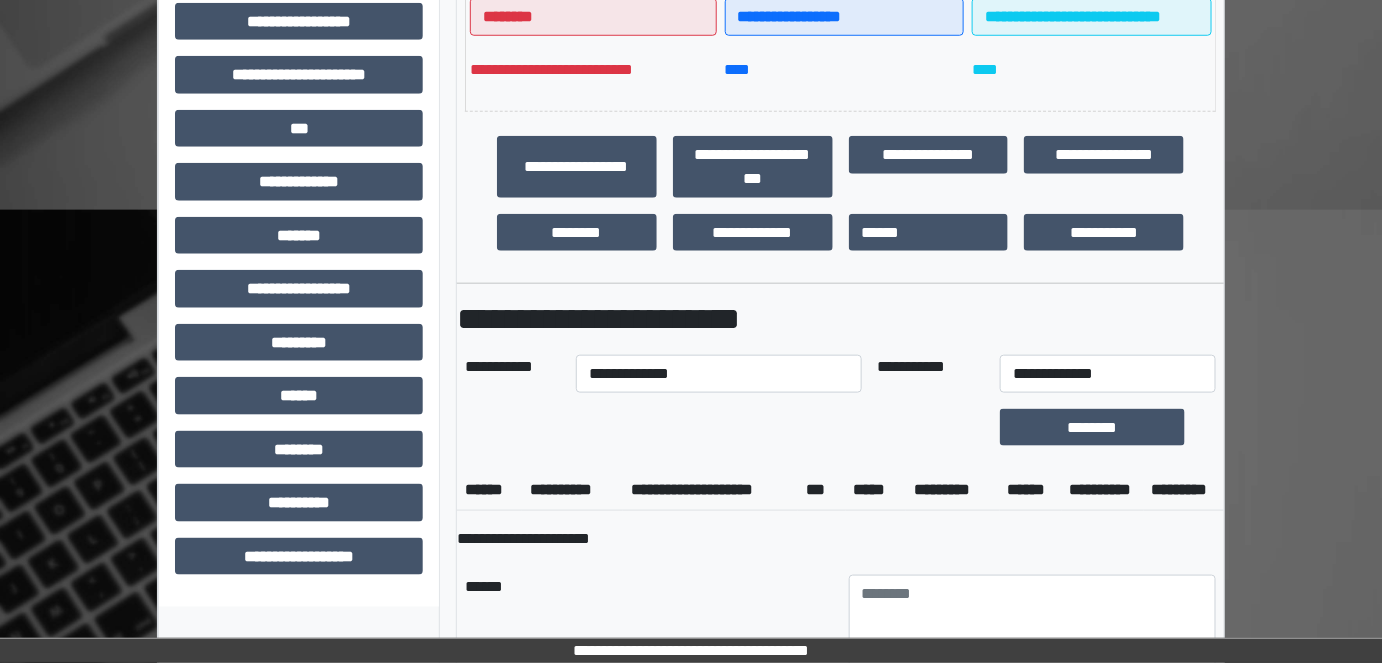 click at bounding box center (841, 283) 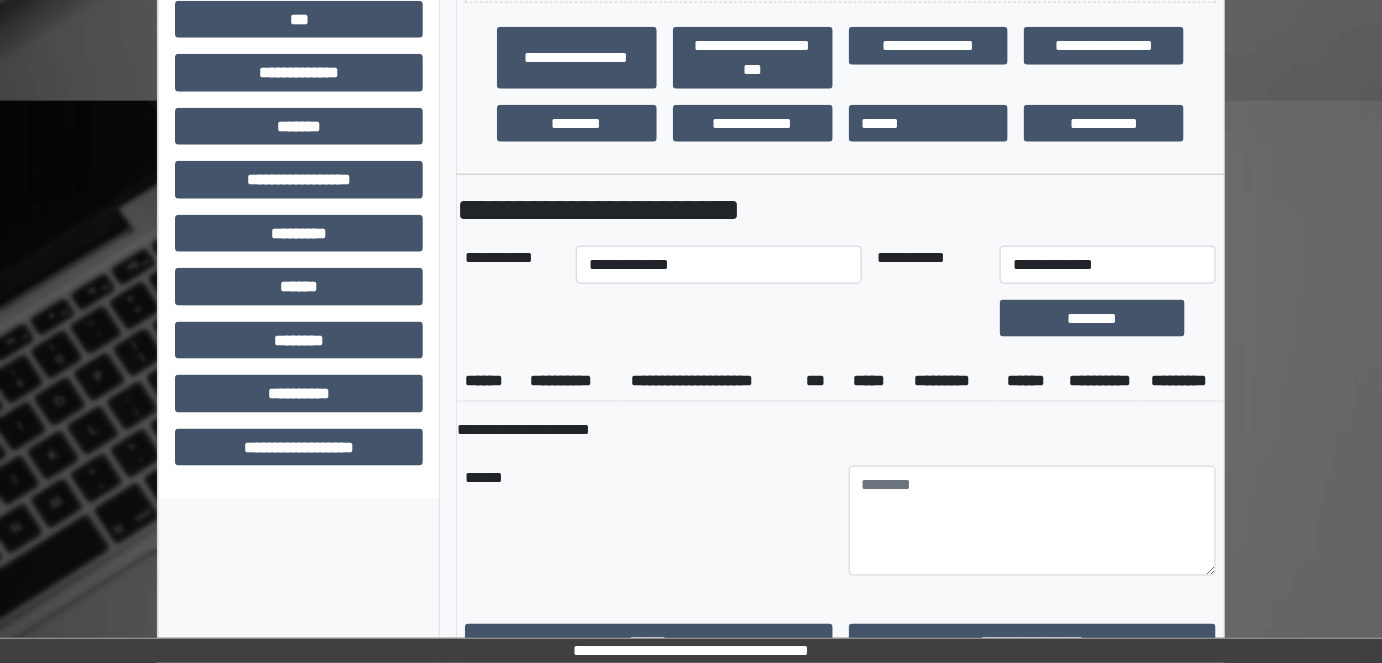 scroll, scrollTop: 709, scrollLeft: 0, axis: vertical 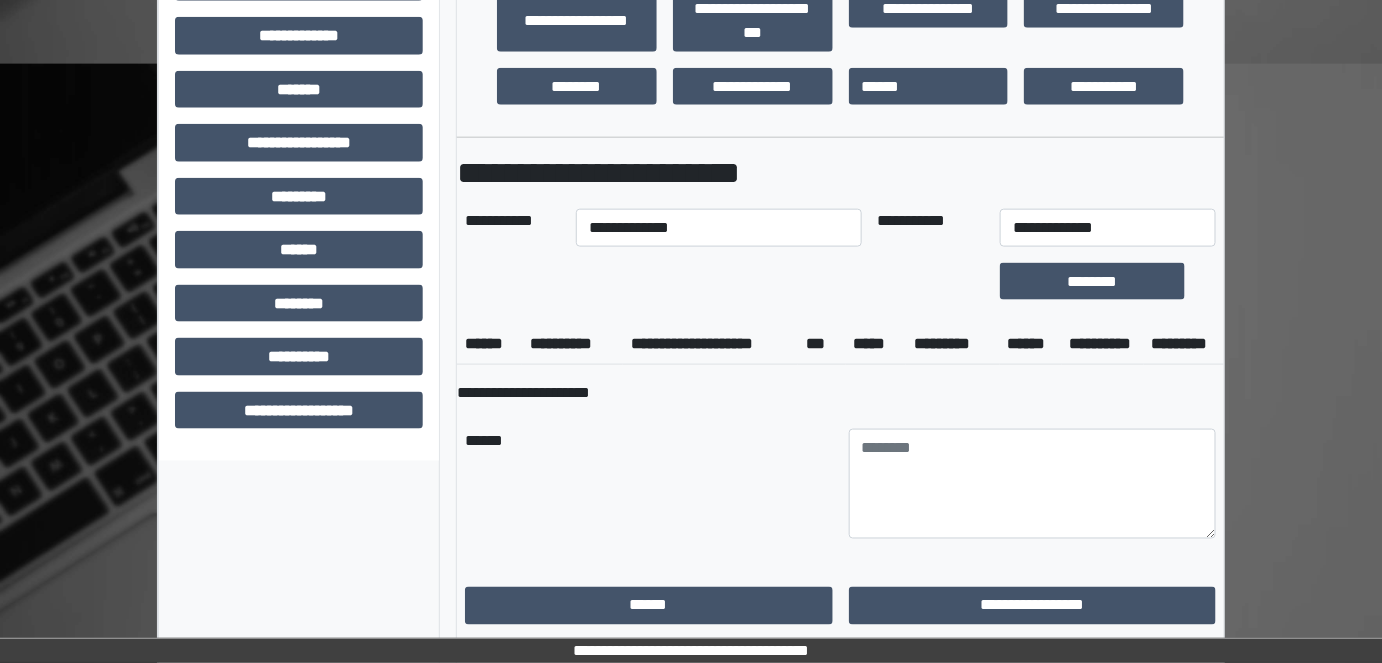 select on "****" 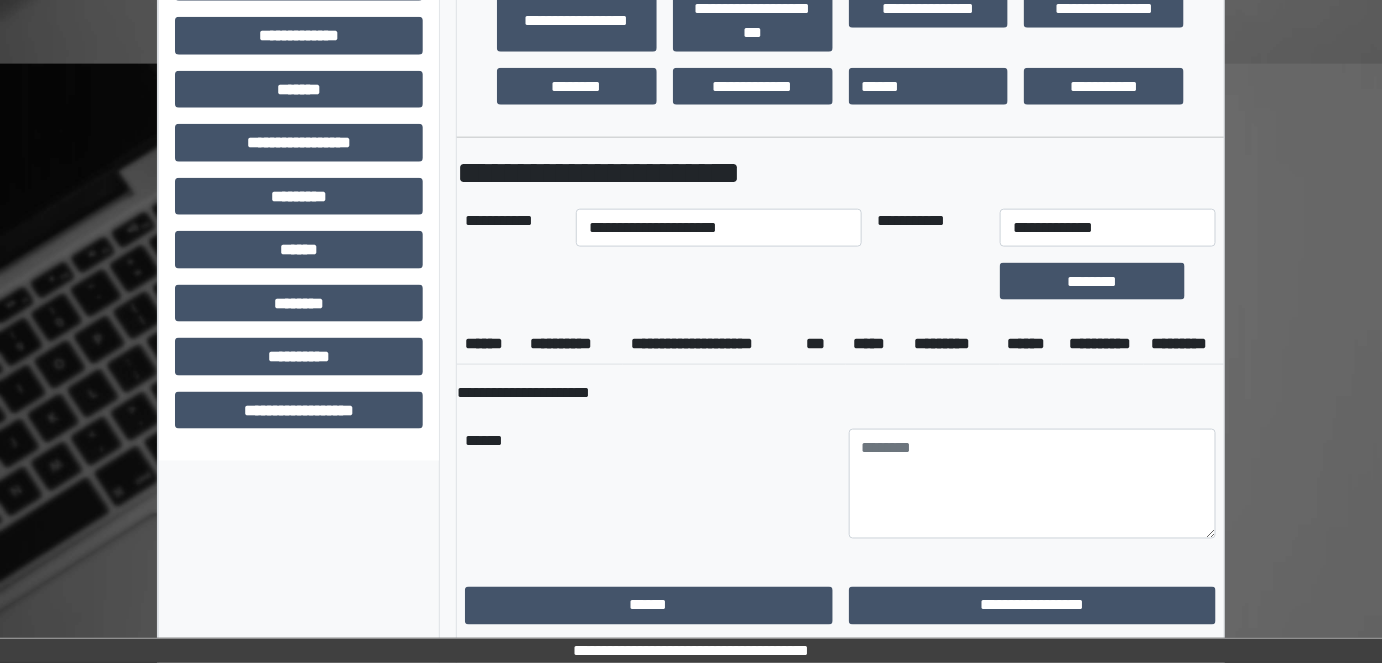 click on "**********" at bounding box center (718, 228) 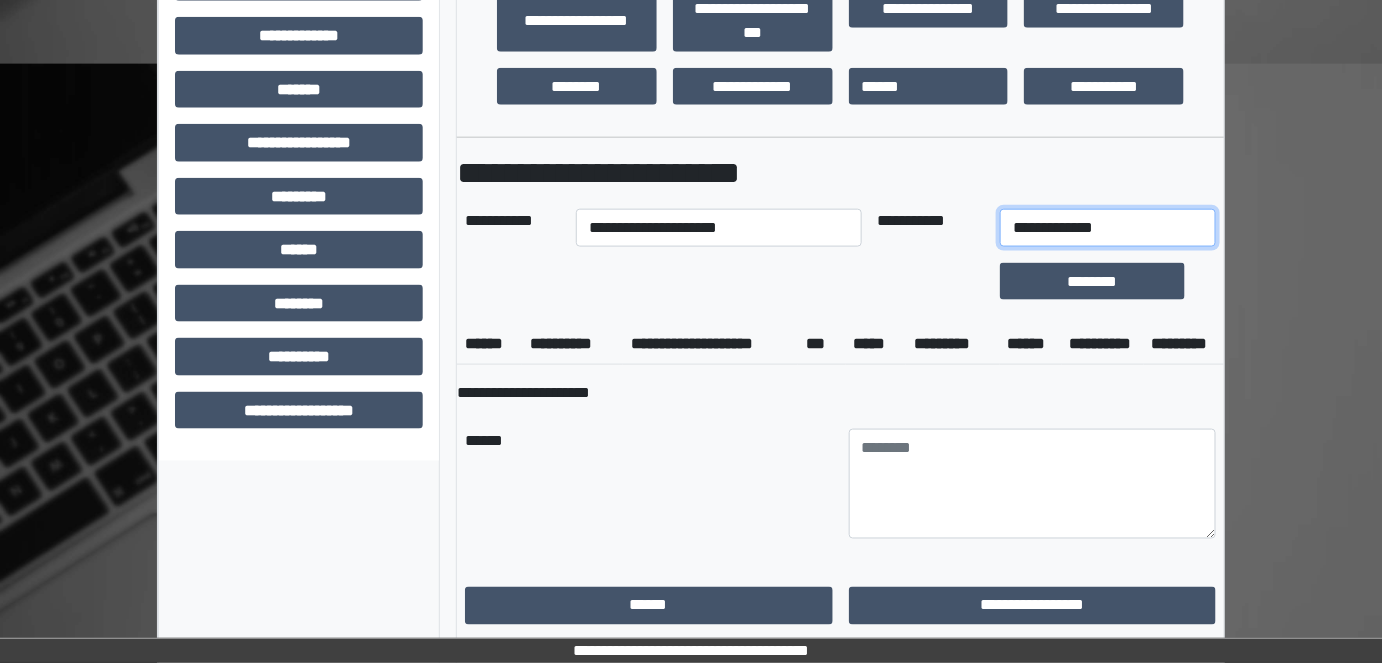 click on "**********" at bounding box center (1108, 228) 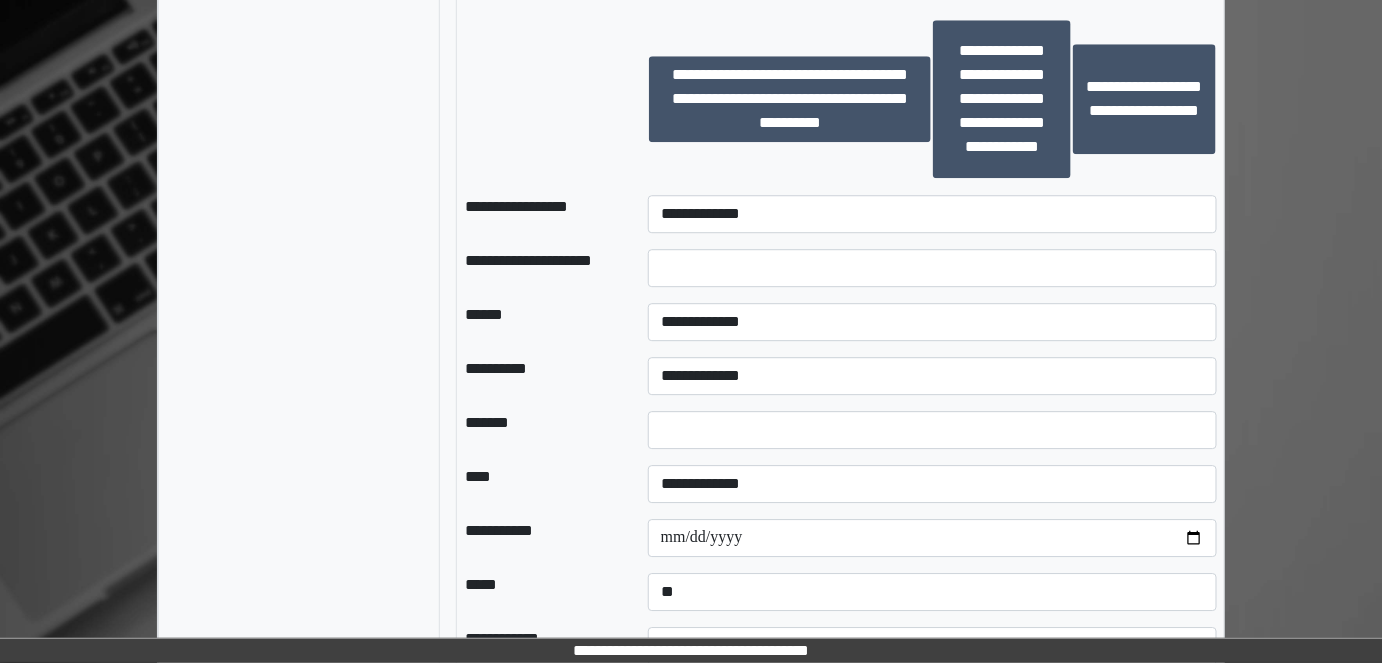 scroll, scrollTop: 1778, scrollLeft: 0, axis: vertical 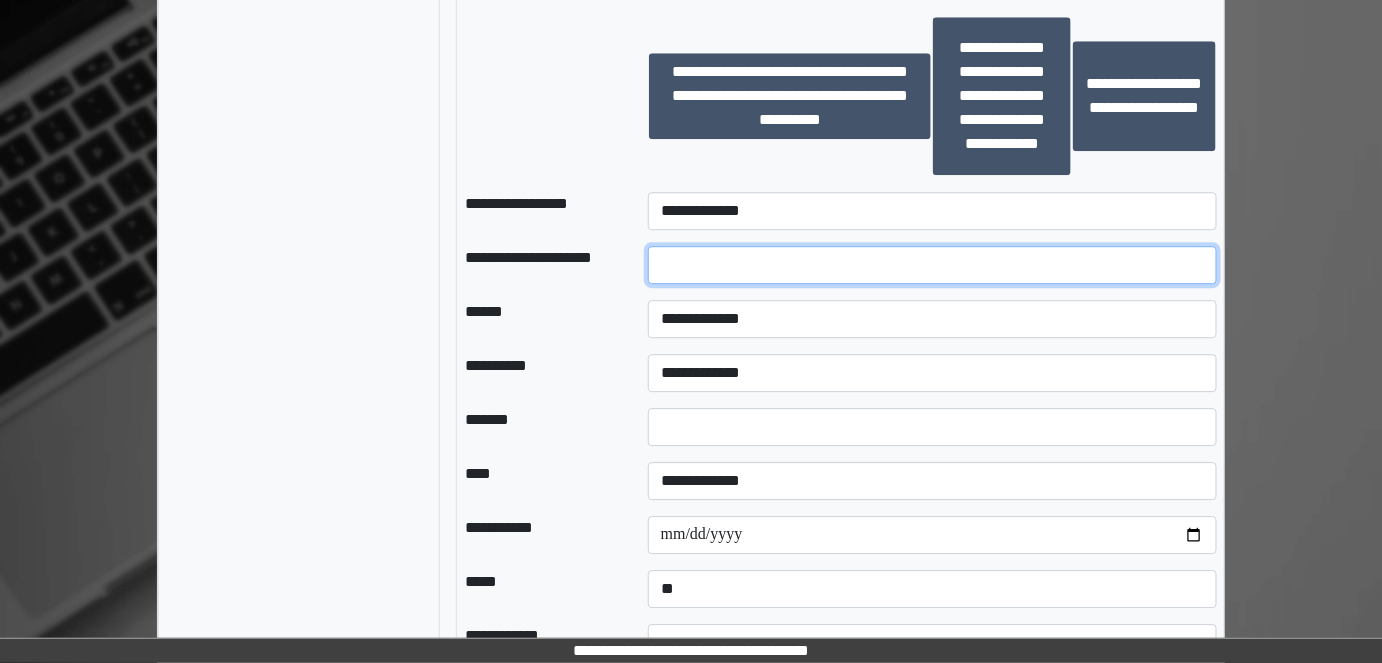 click at bounding box center (933, 265) 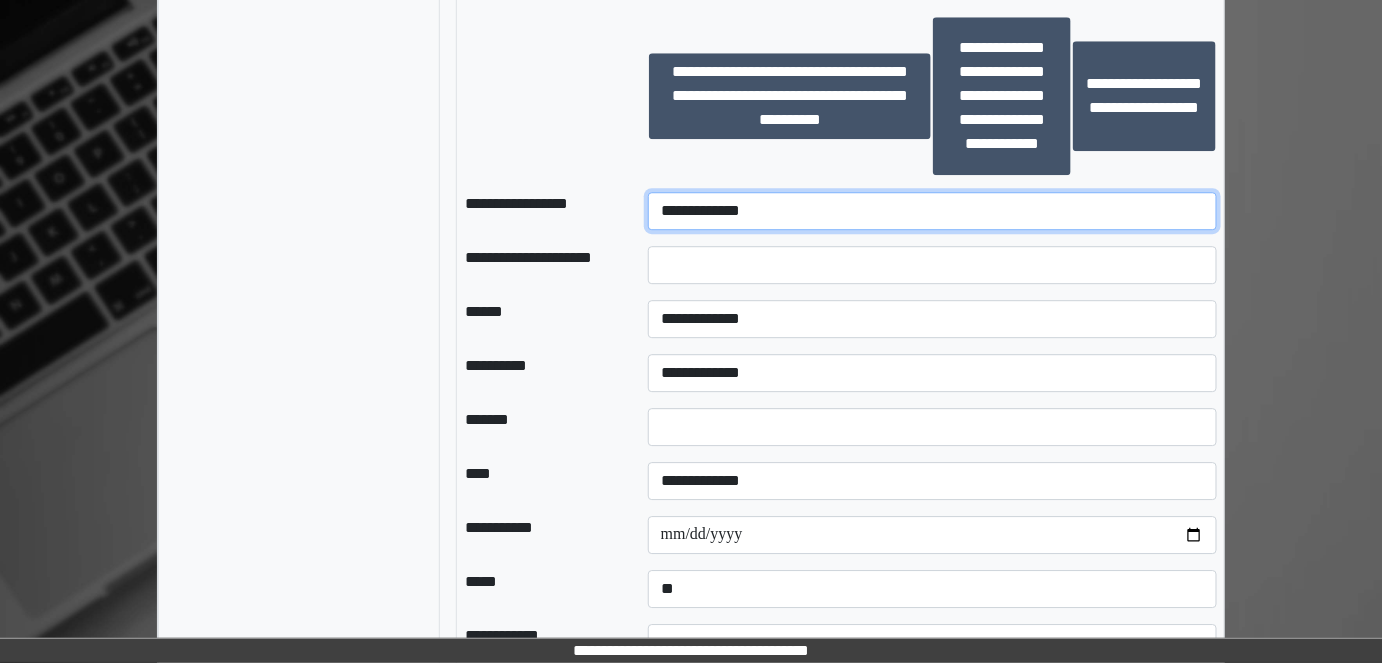 click on "**********" at bounding box center (933, 211) 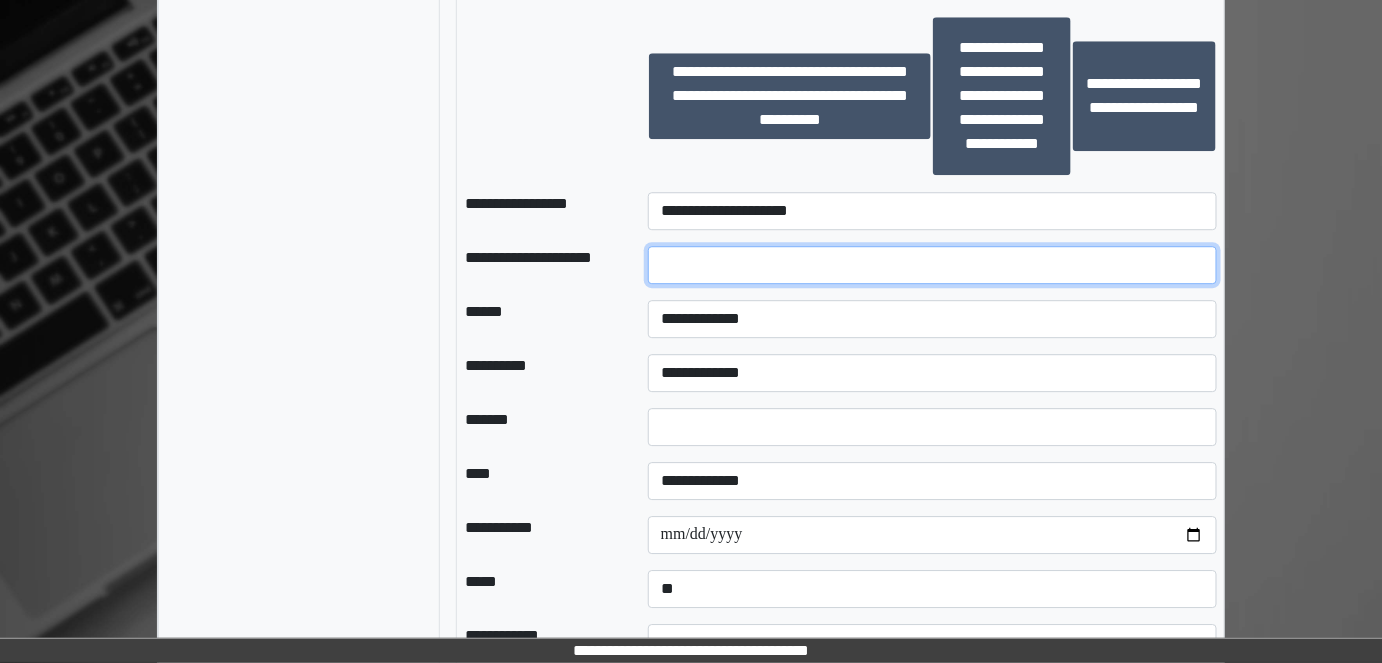 click at bounding box center [933, 265] 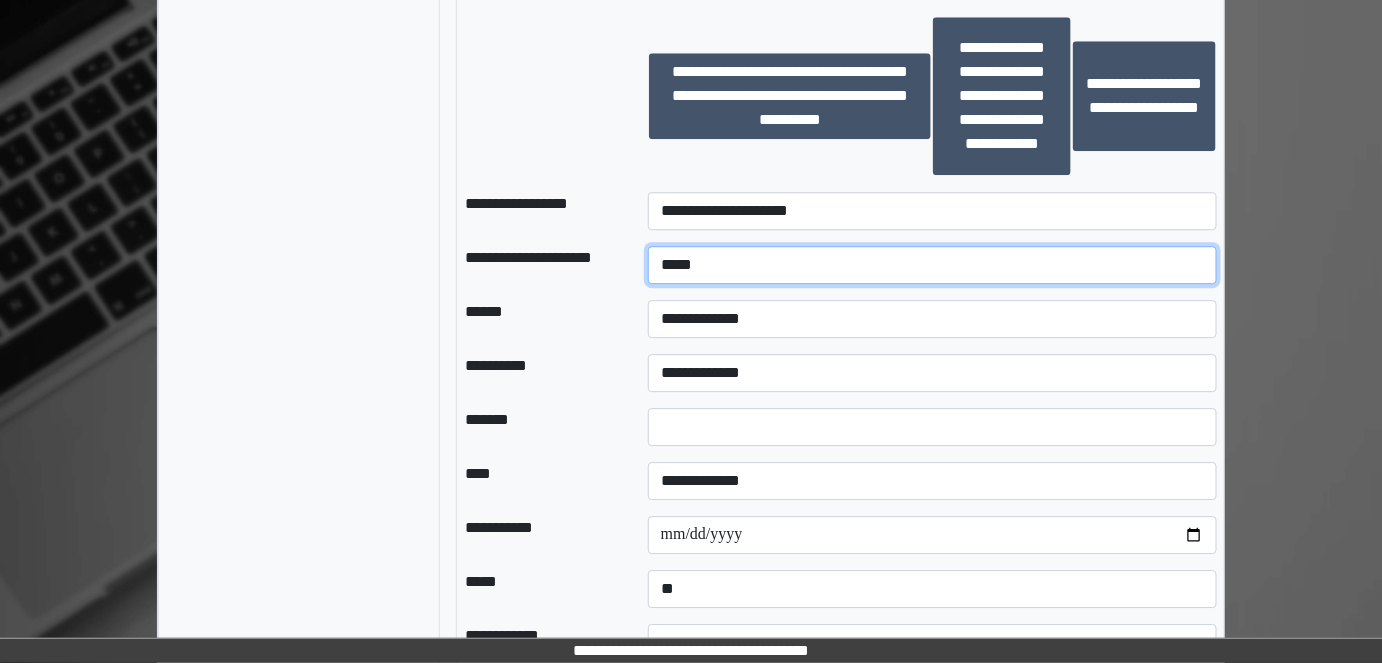 type on "*****" 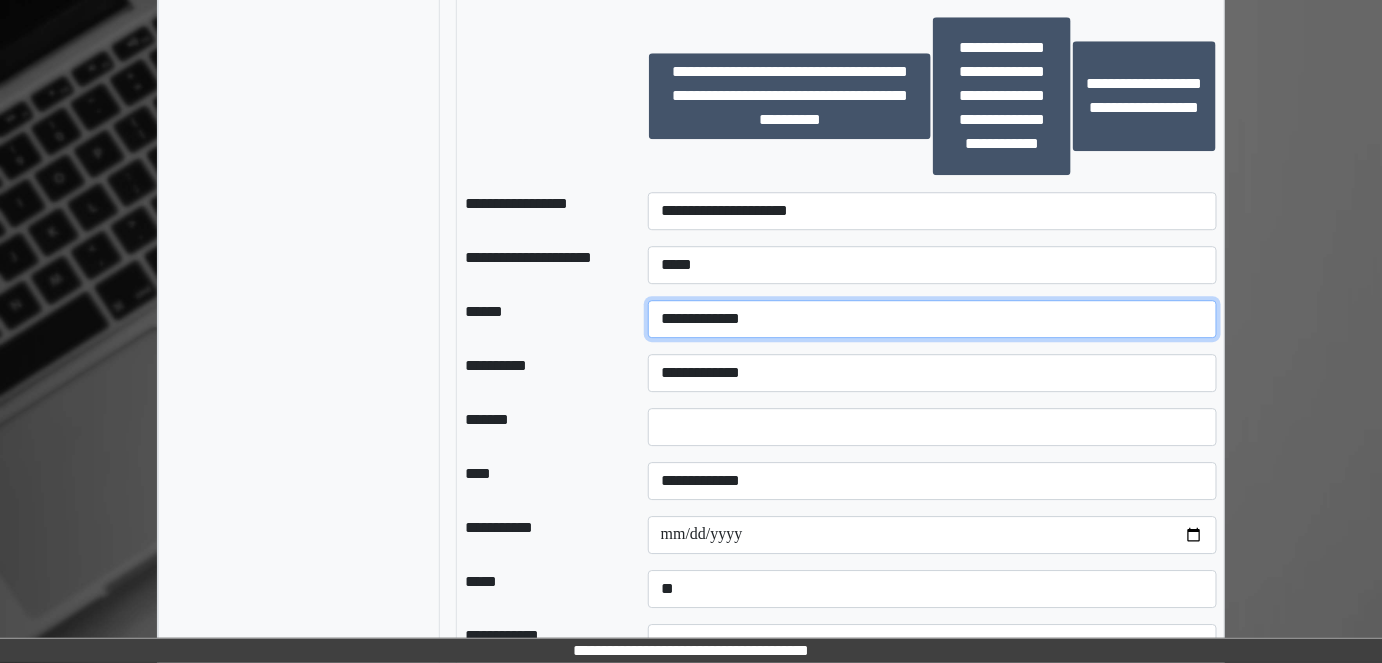 click on "**********" at bounding box center [933, 319] 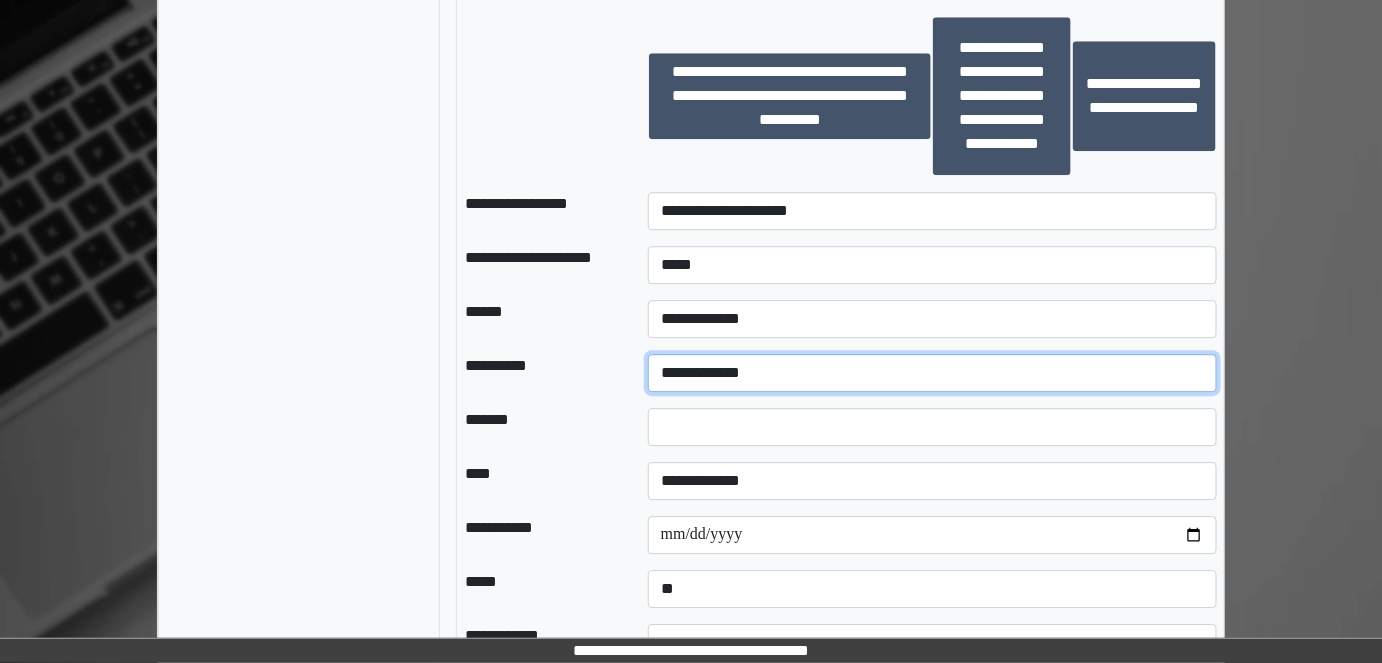 click on "**********" at bounding box center [933, 373] 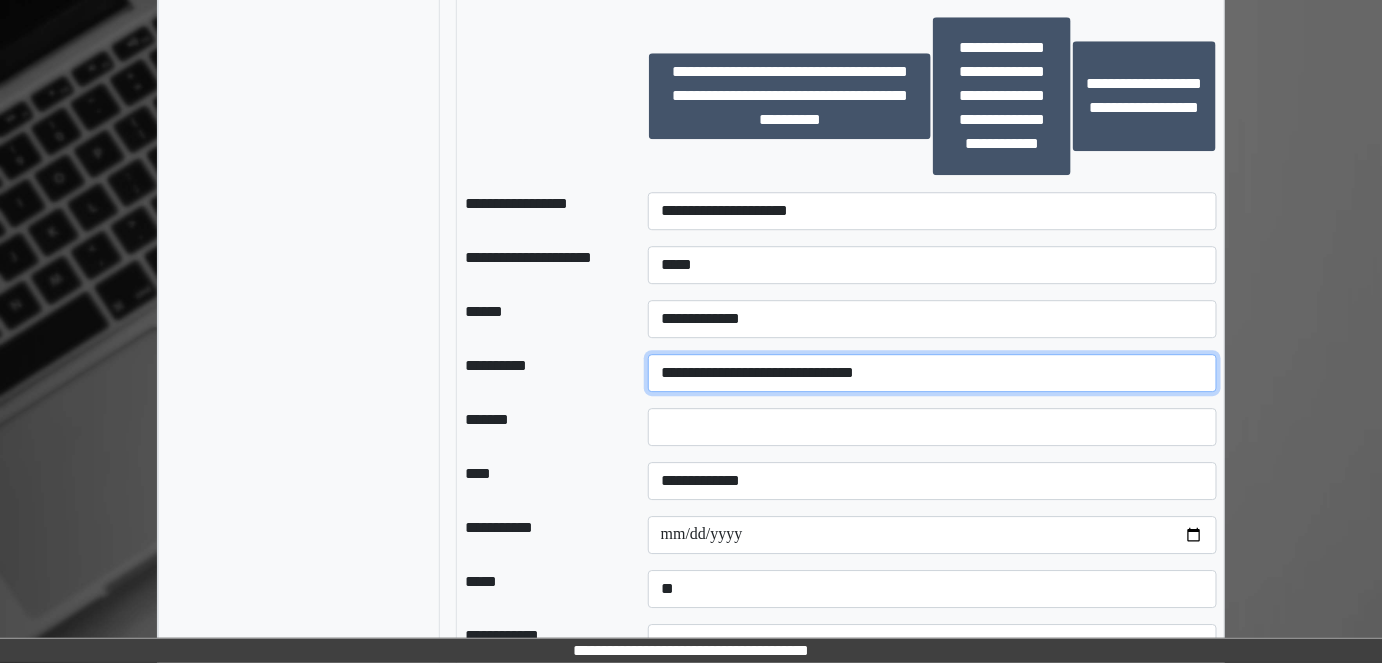 click on "**********" at bounding box center (933, 373) 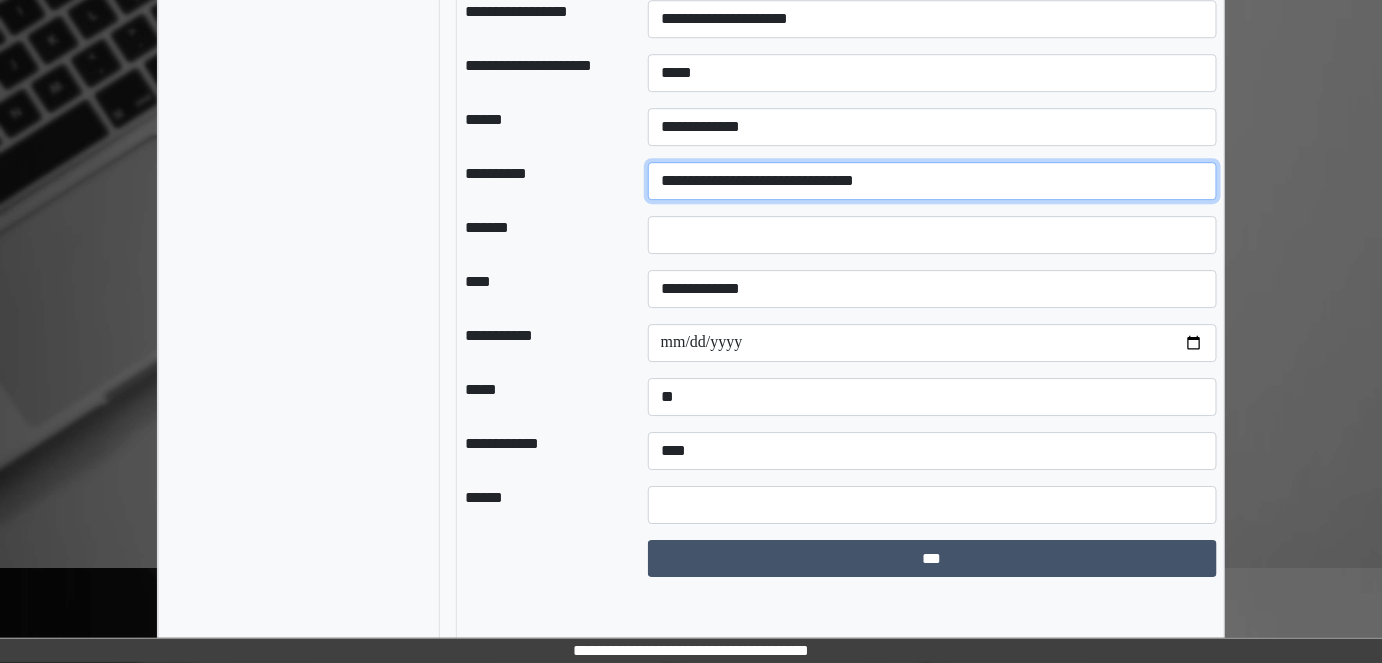 scroll, scrollTop: 1976, scrollLeft: 0, axis: vertical 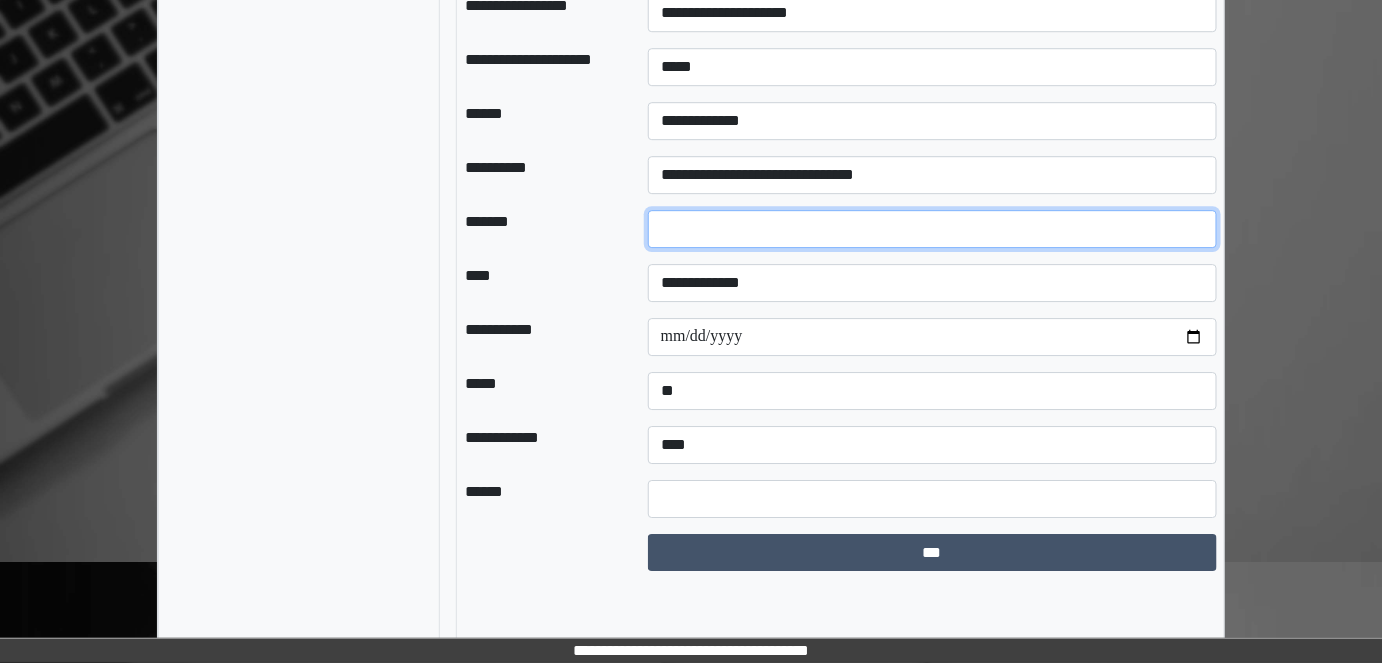 click at bounding box center [933, 229] 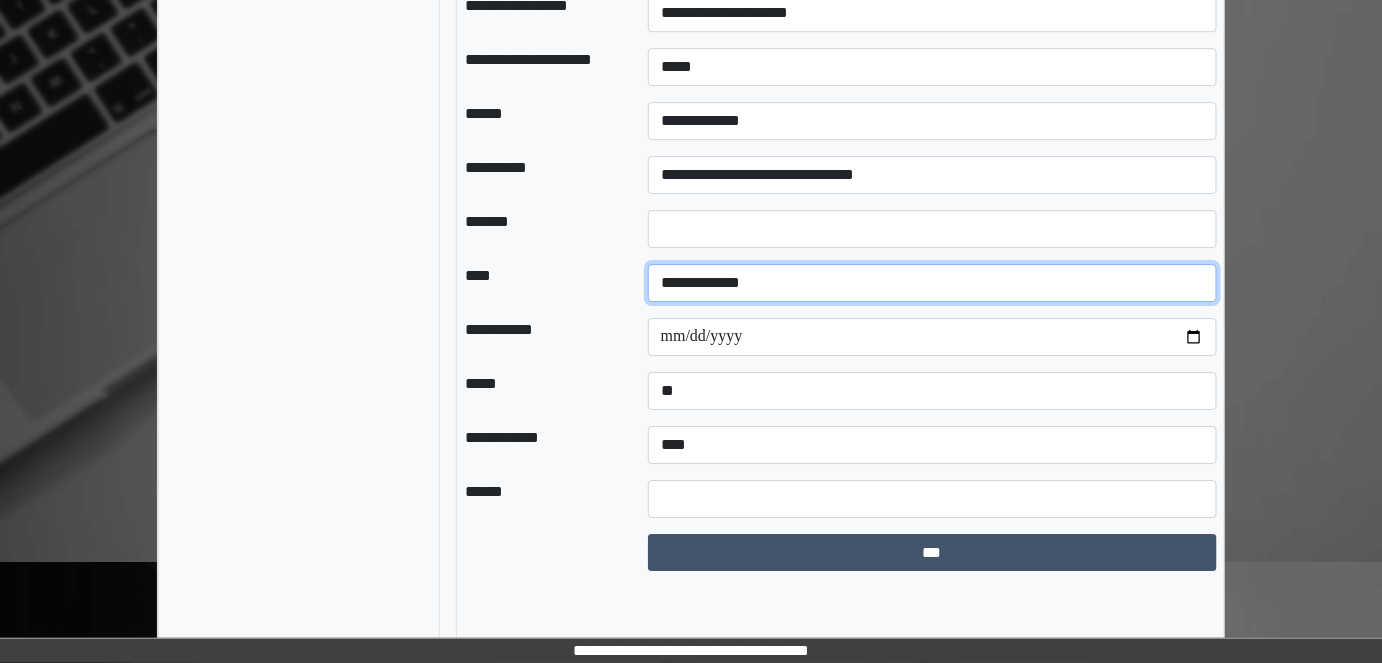 click on "**********" at bounding box center [933, 283] 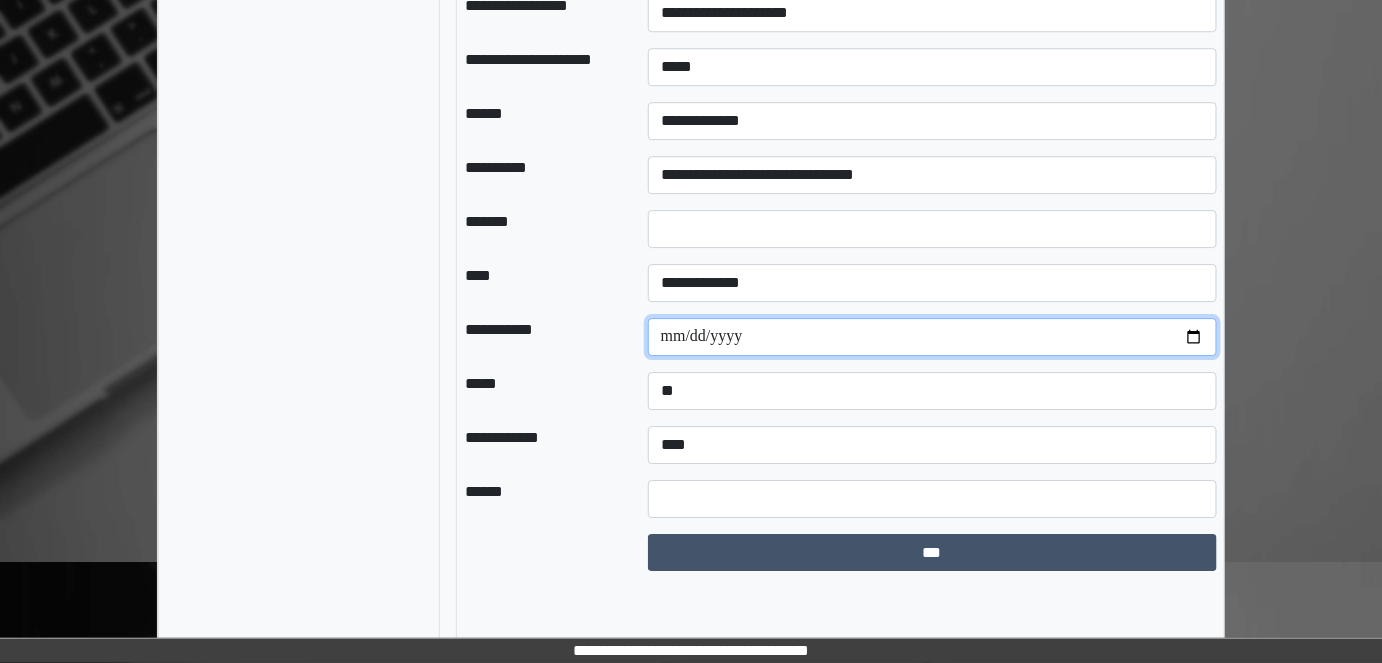 click at bounding box center (933, 337) 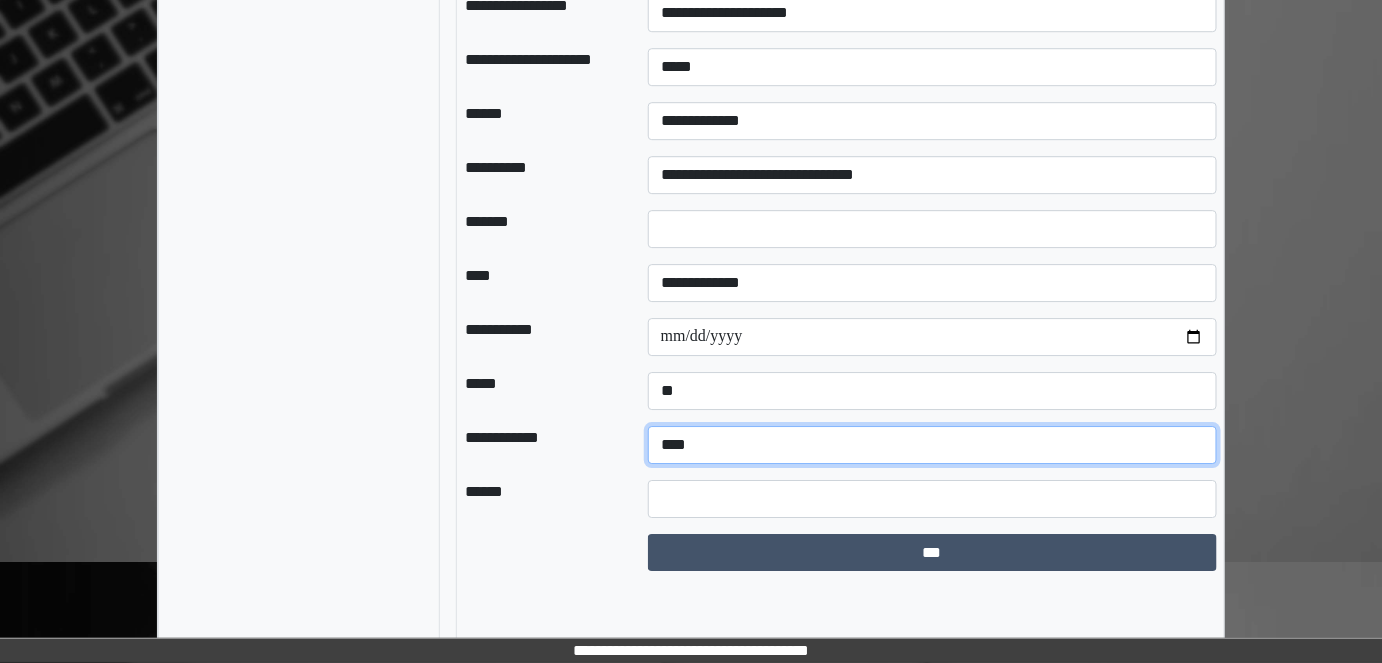 click on "**********" at bounding box center [933, 445] 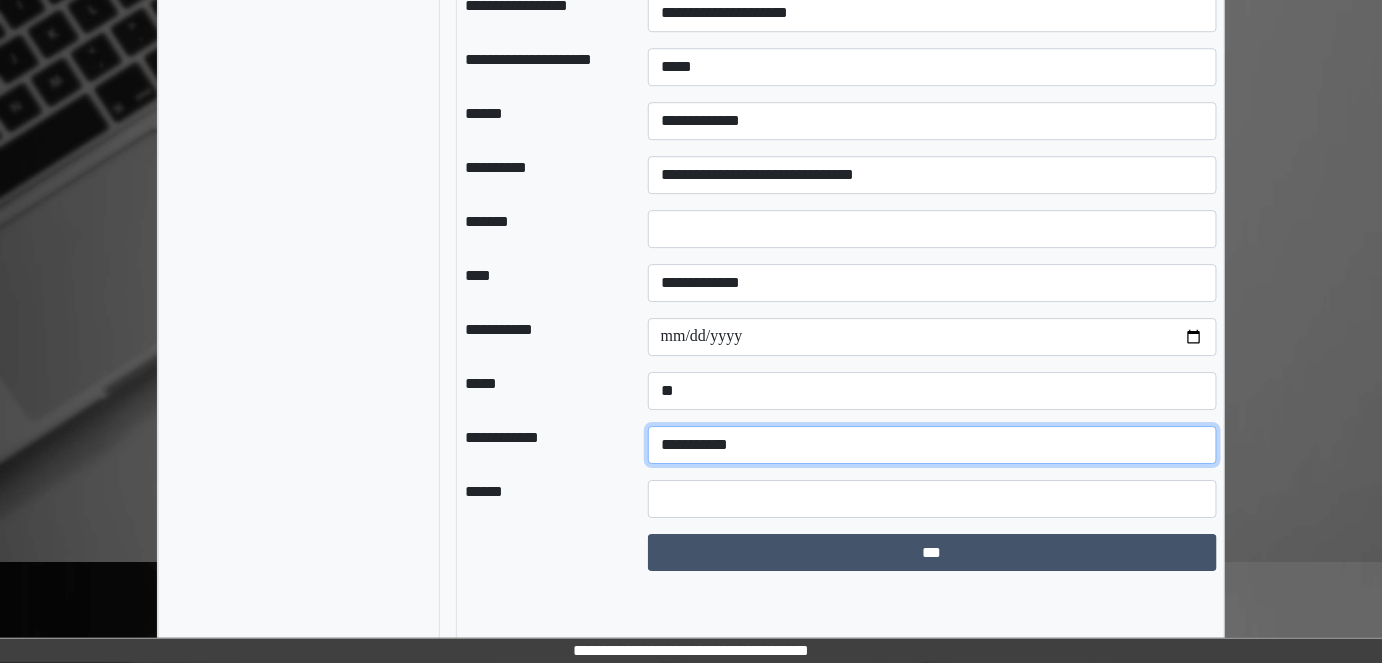 click on "**********" at bounding box center (933, 445) 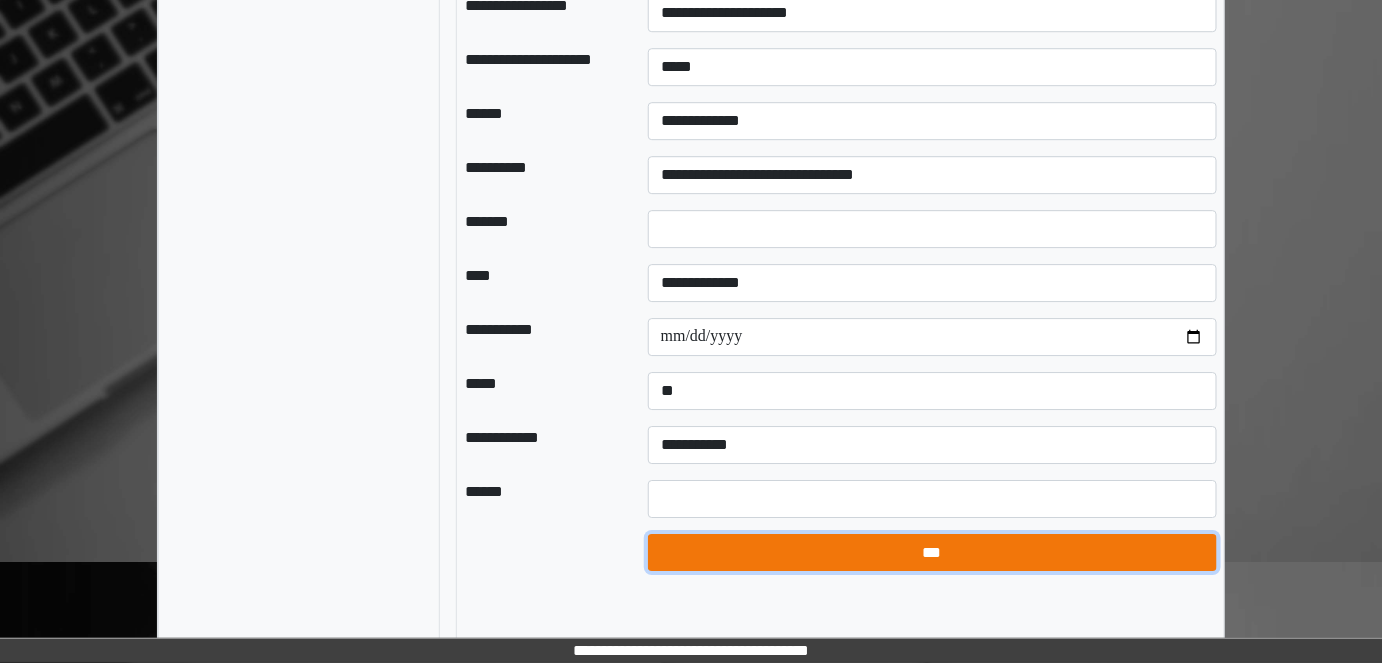 click on "***" at bounding box center (932, 552) 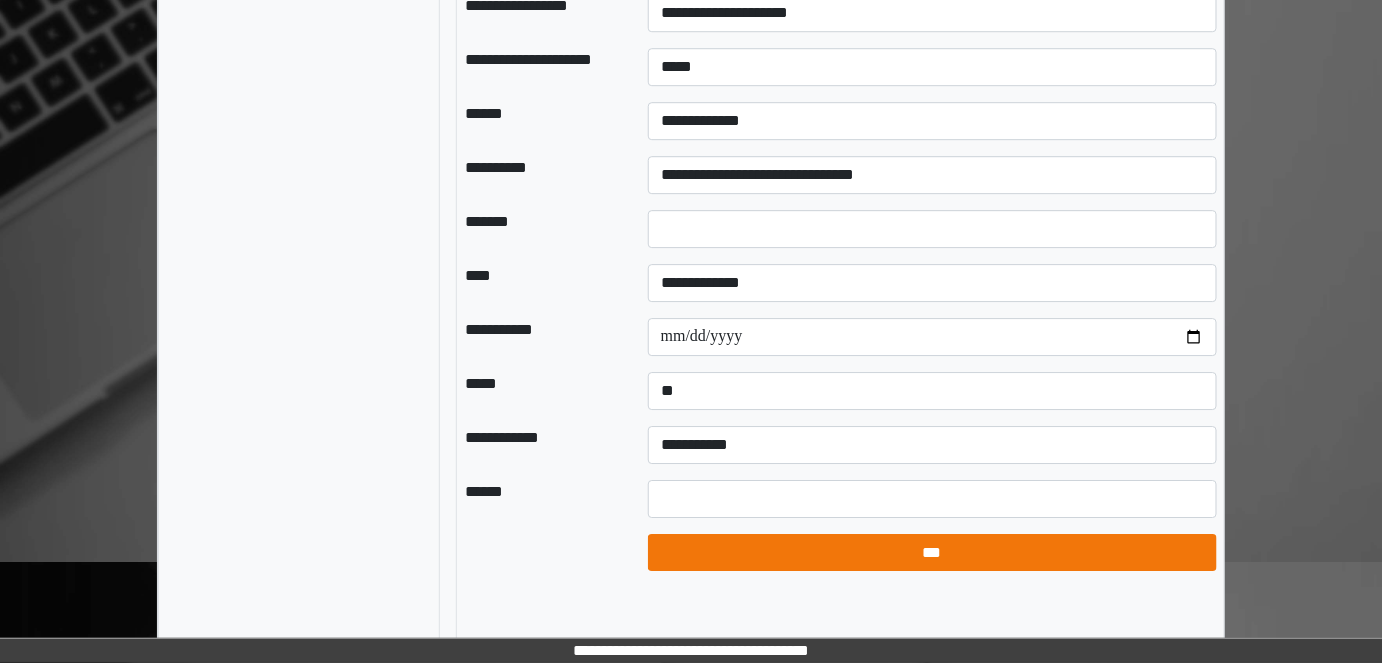 select on "*" 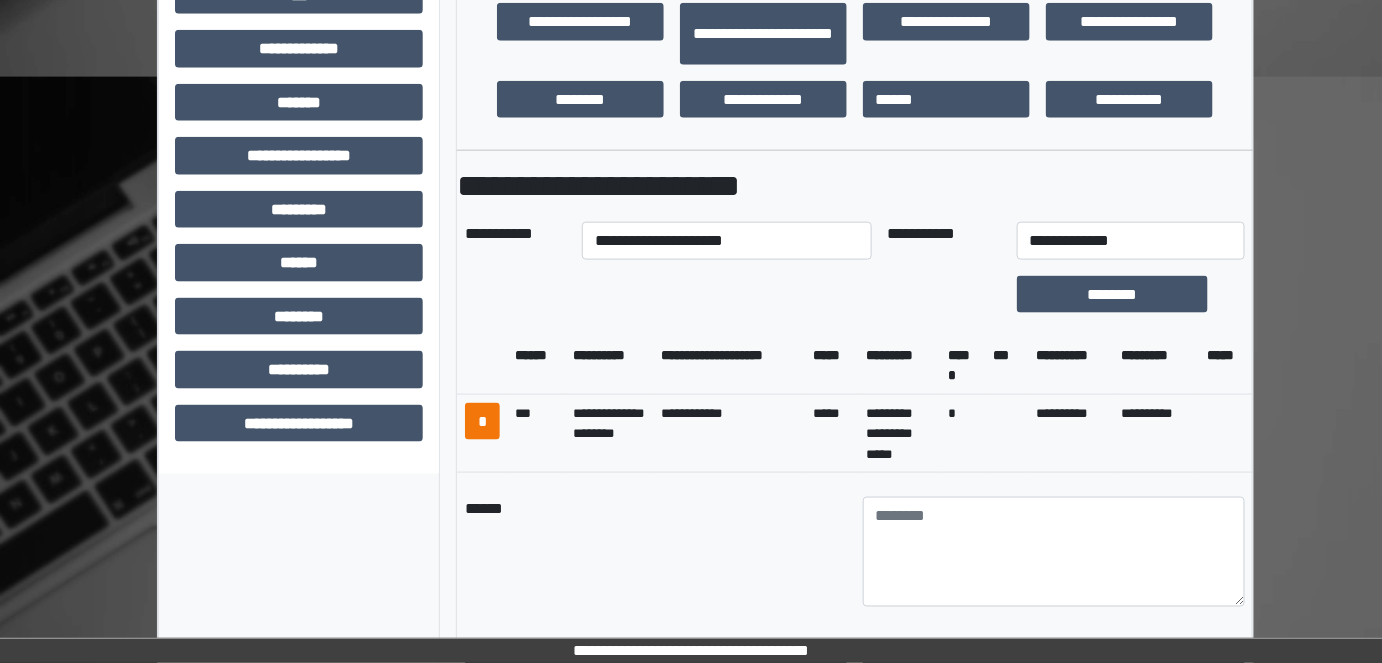 scroll, scrollTop: 836, scrollLeft: 0, axis: vertical 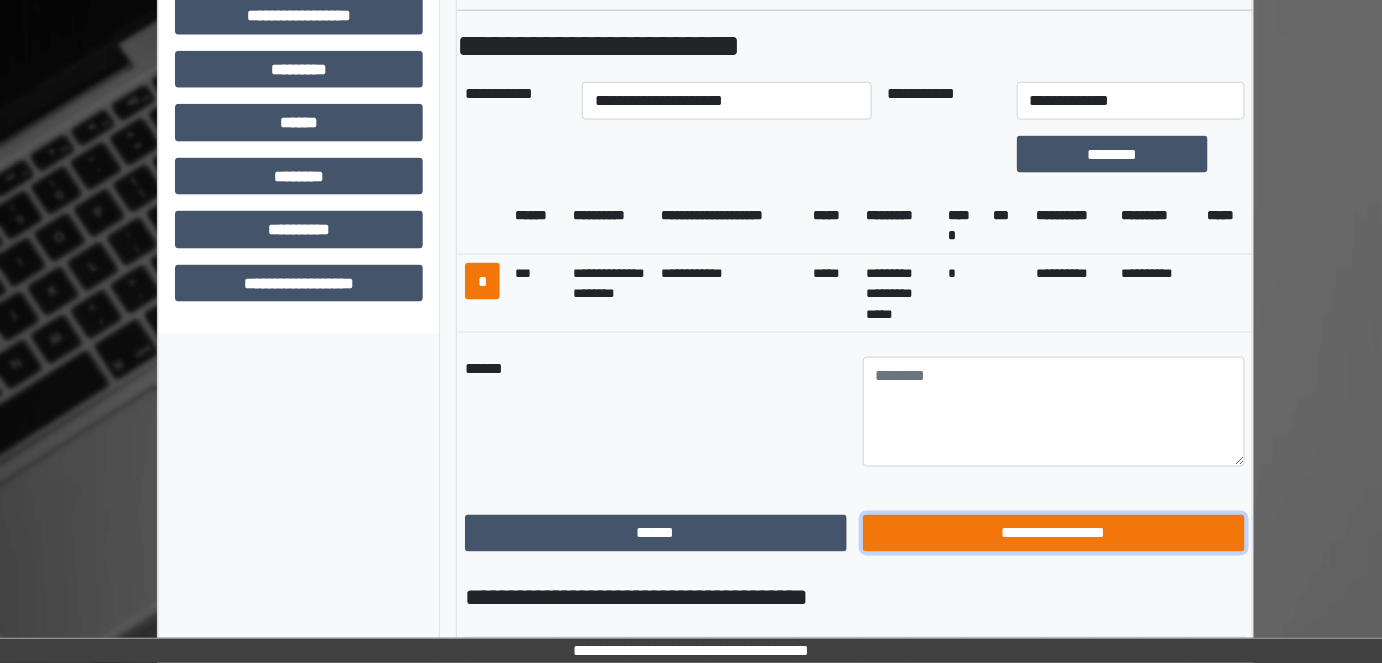 click on "**********" at bounding box center (1054, 533) 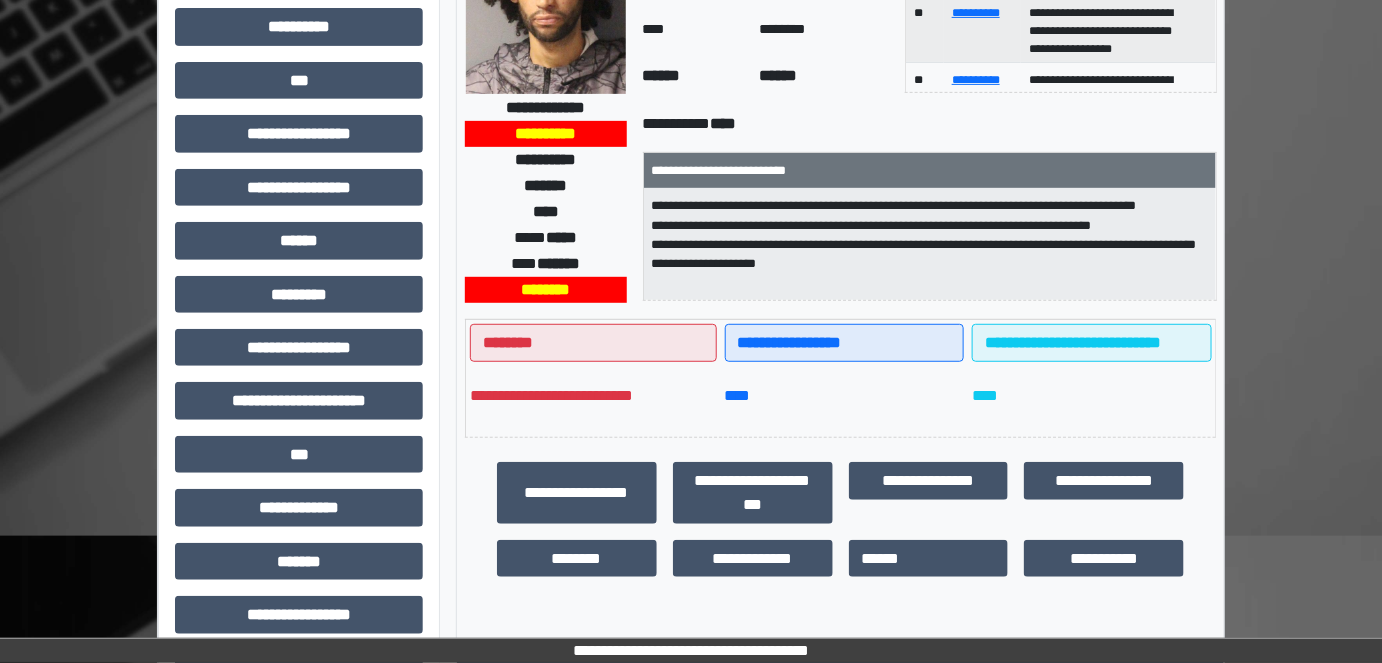 scroll, scrollTop: 0, scrollLeft: 0, axis: both 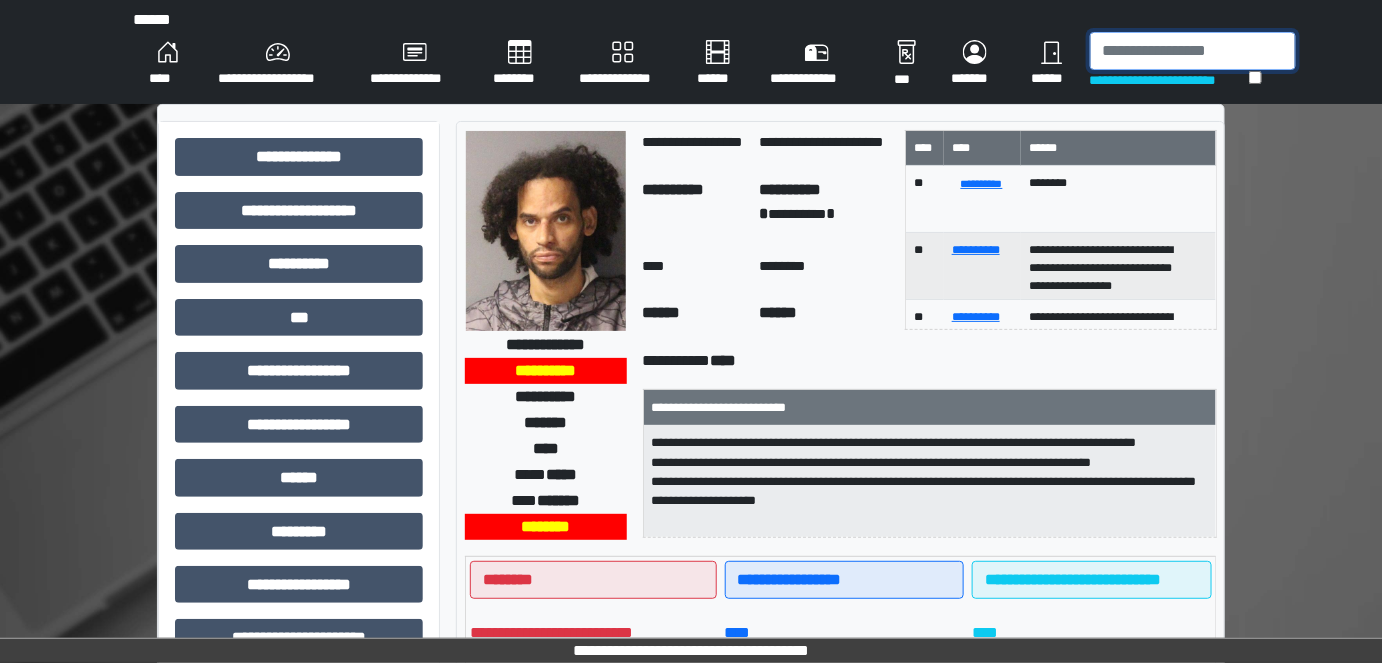 click at bounding box center (1193, 51) 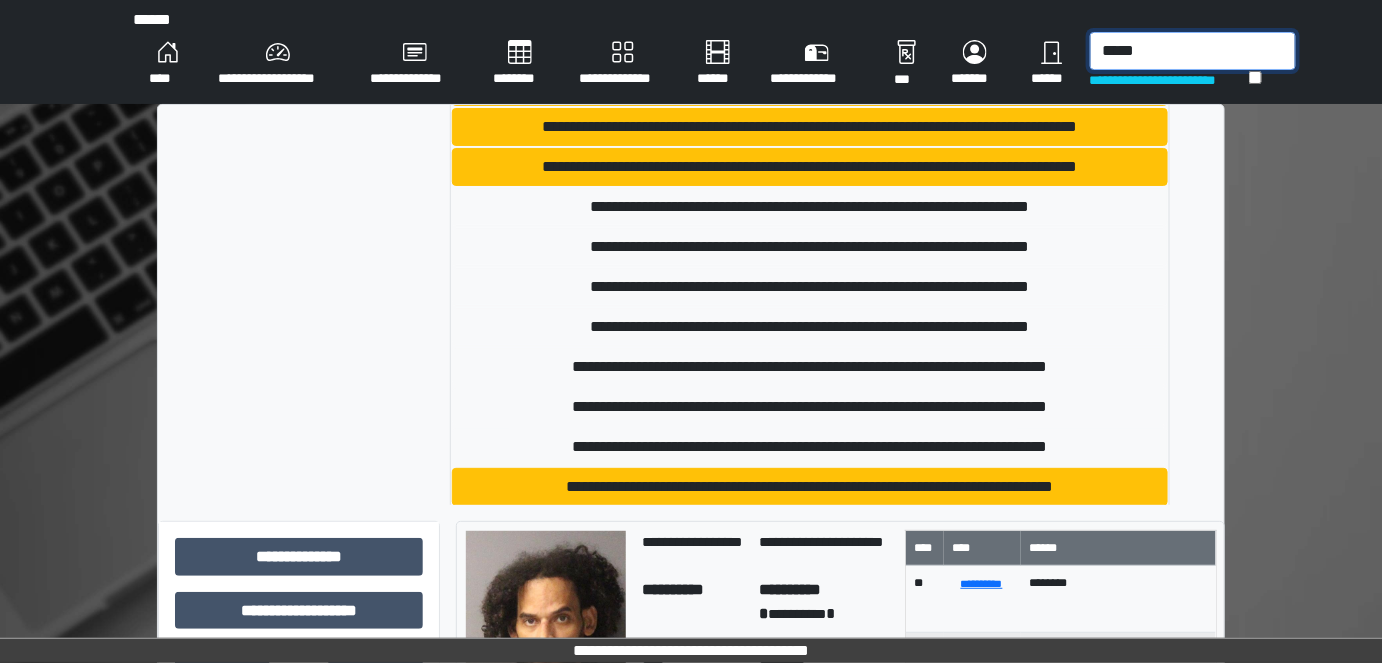 scroll, scrollTop: 1344, scrollLeft: 0, axis: vertical 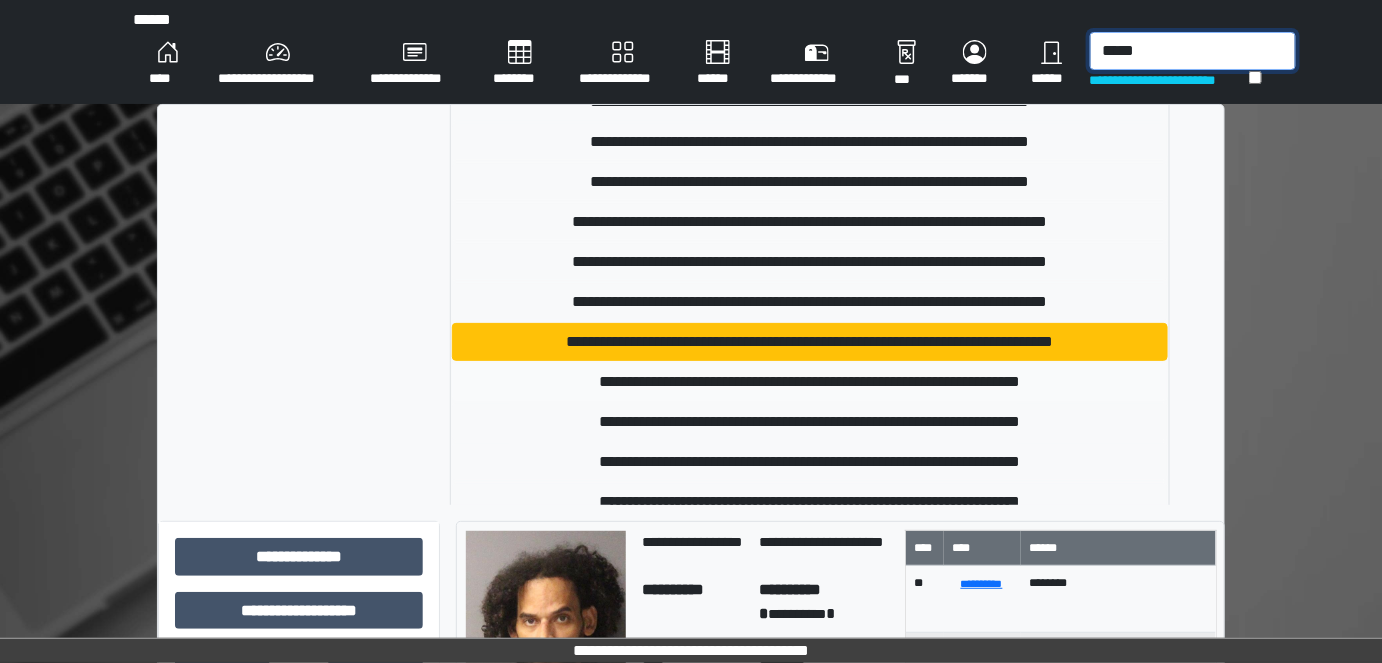 type on "*****" 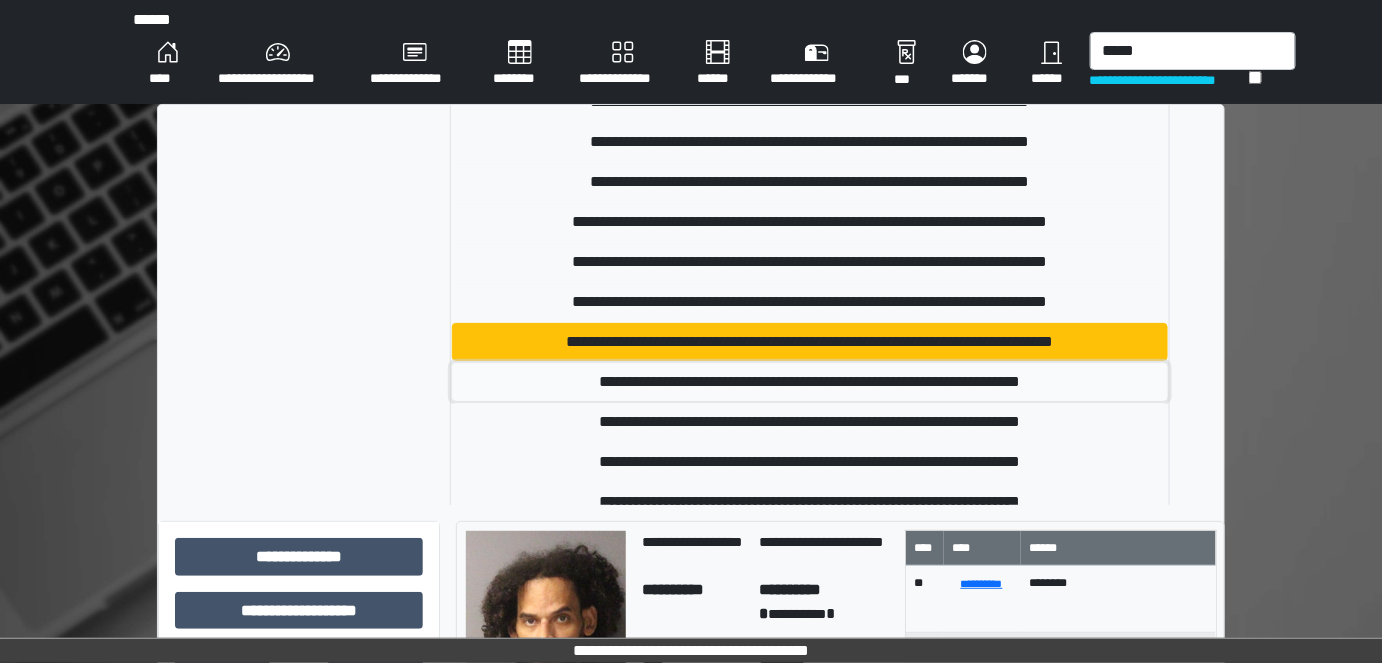 click on "**********" at bounding box center [810, 382] 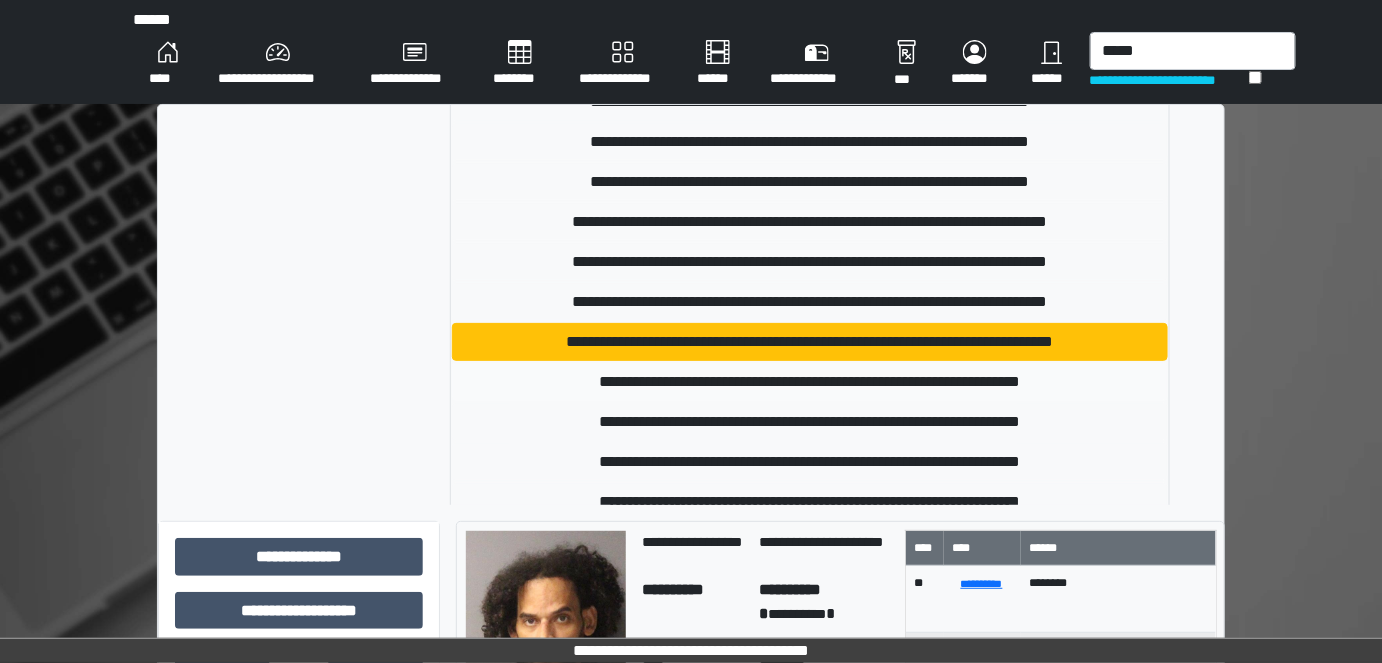 type 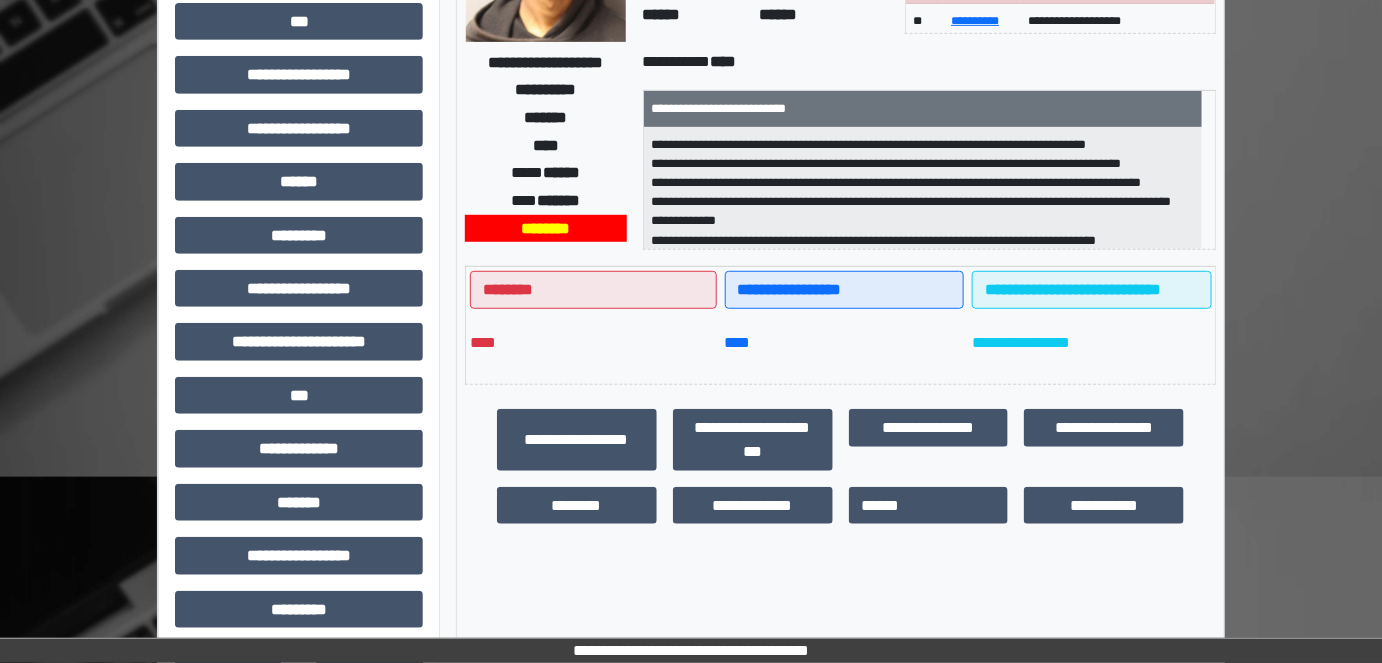 scroll, scrollTop: 302, scrollLeft: 0, axis: vertical 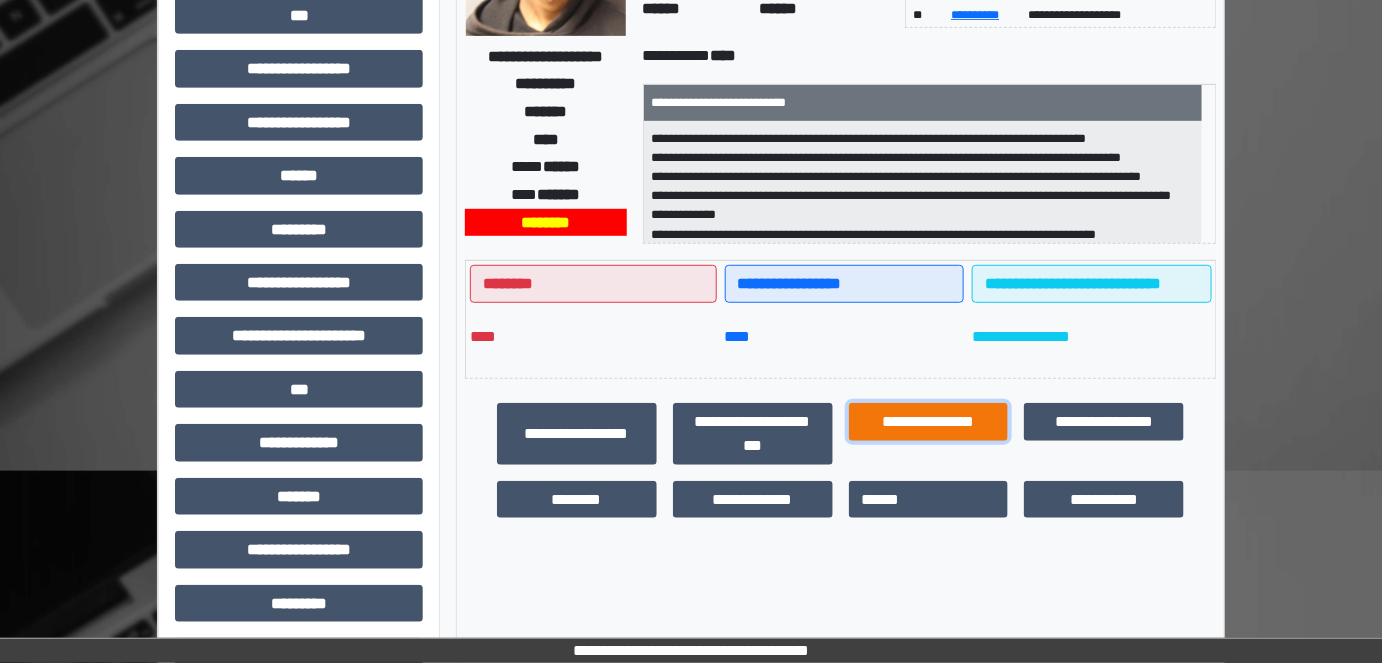 click on "**********" at bounding box center (929, 421) 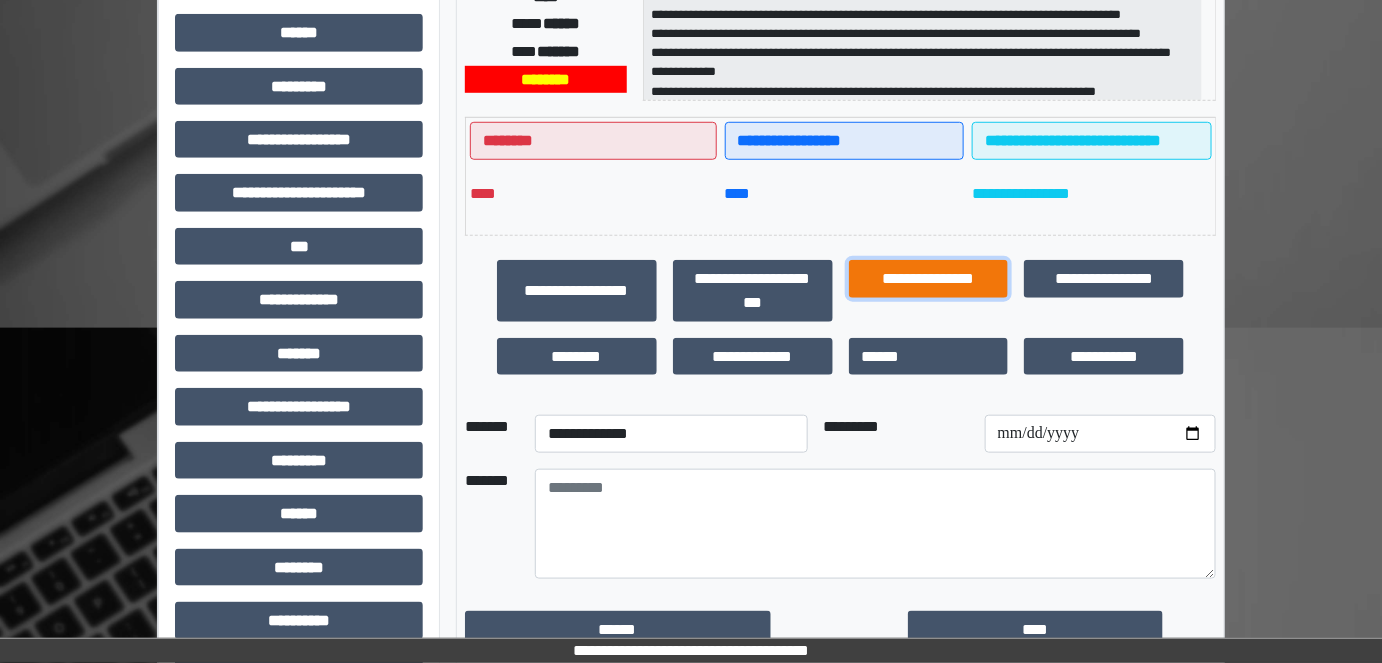scroll, scrollTop: 446, scrollLeft: 0, axis: vertical 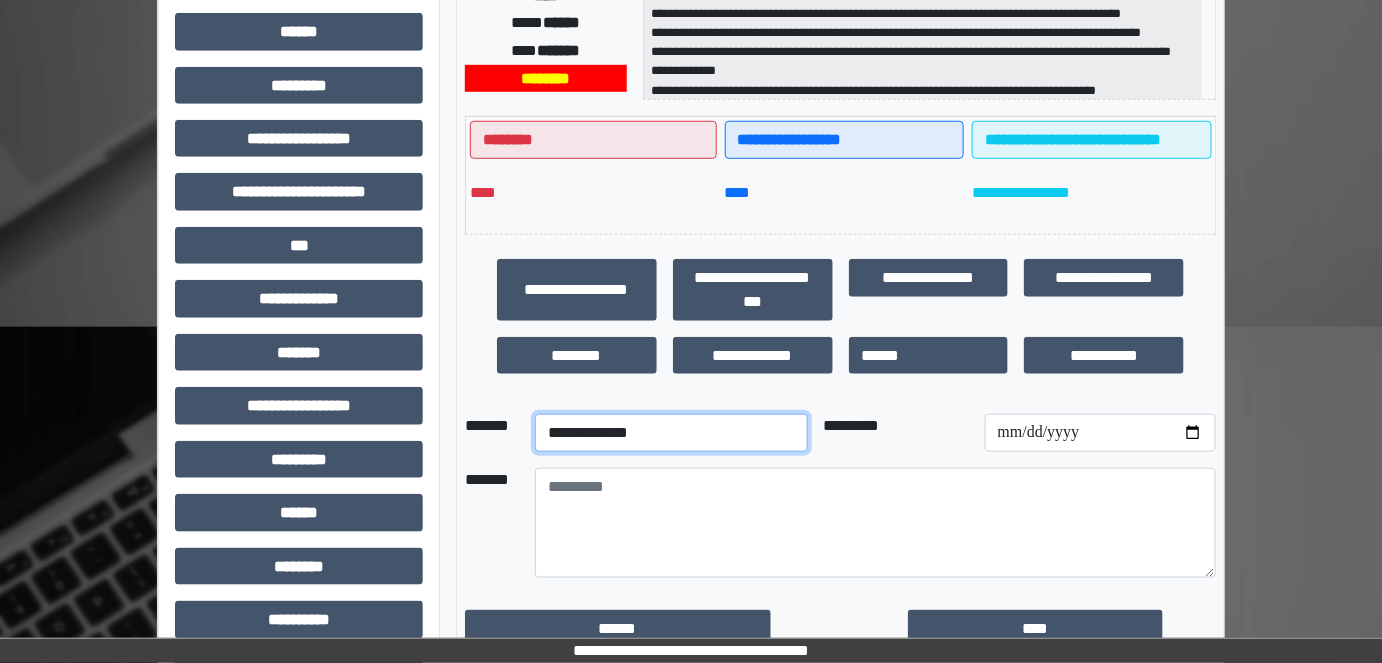 click on "**********" at bounding box center (671, 433) 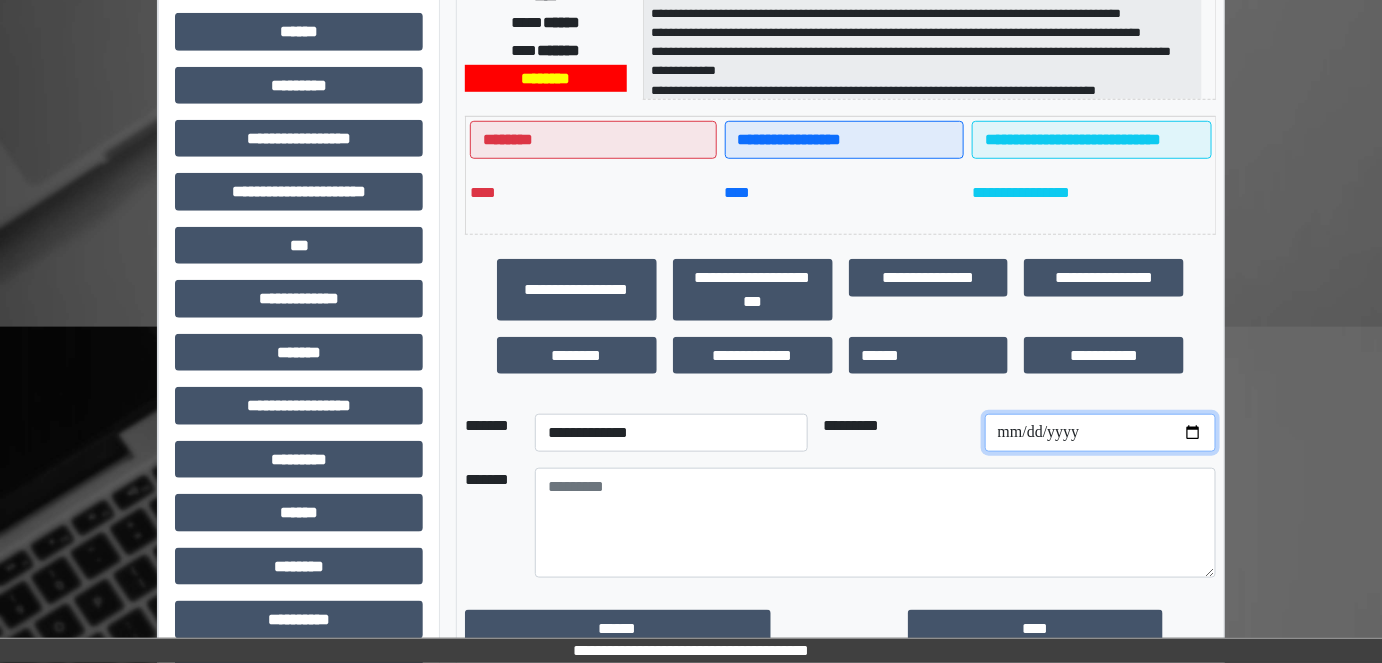 click at bounding box center [1100, 433] 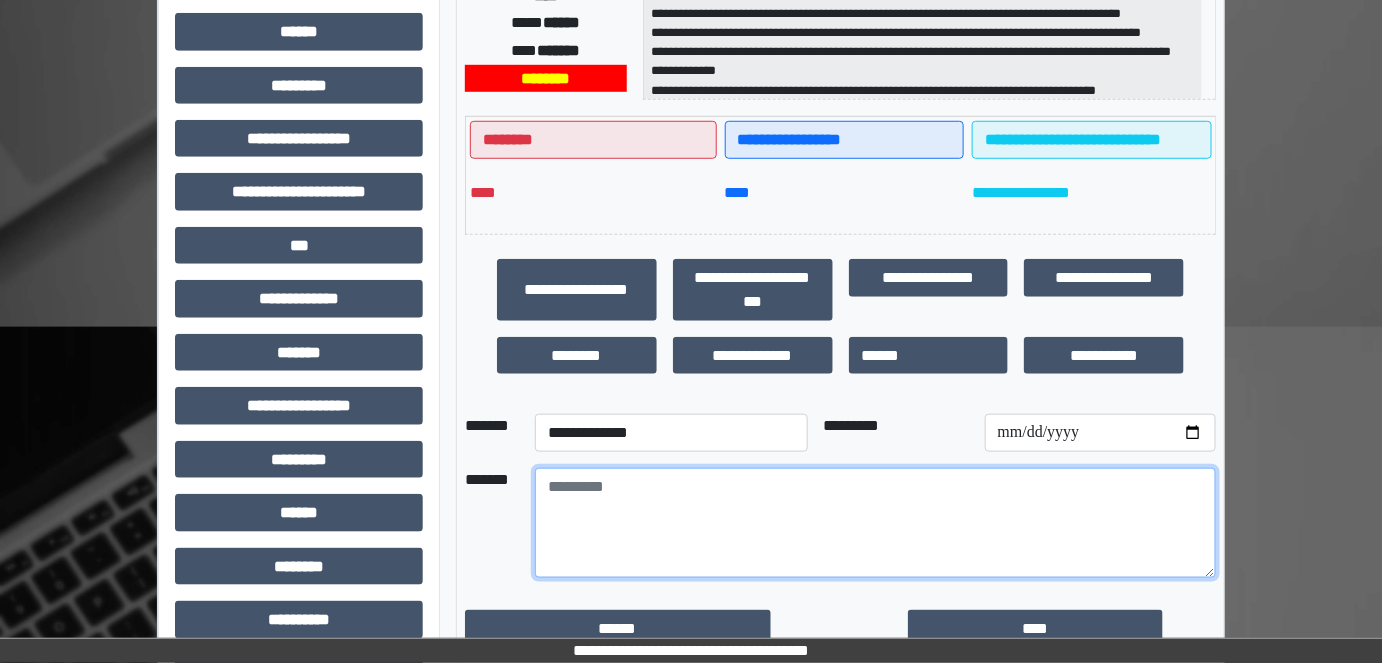 click at bounding box center (875, 523) 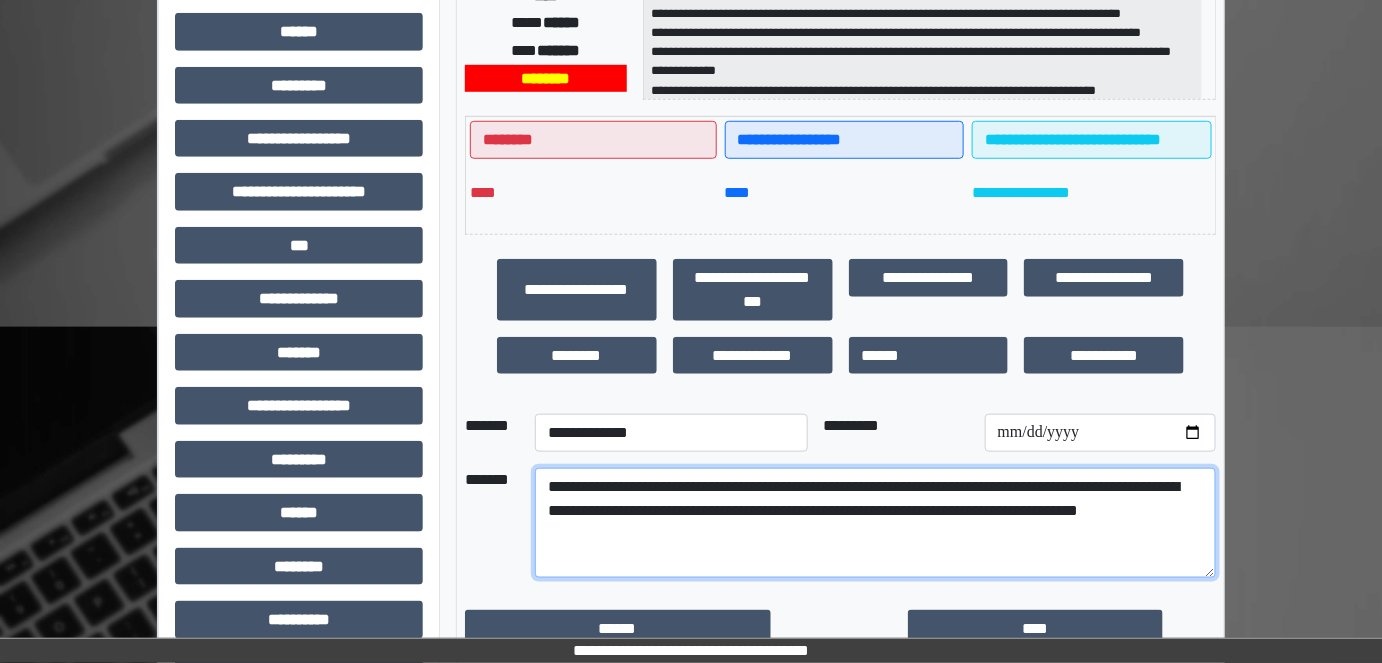 click on "**********" at bounding box center [875, 523] 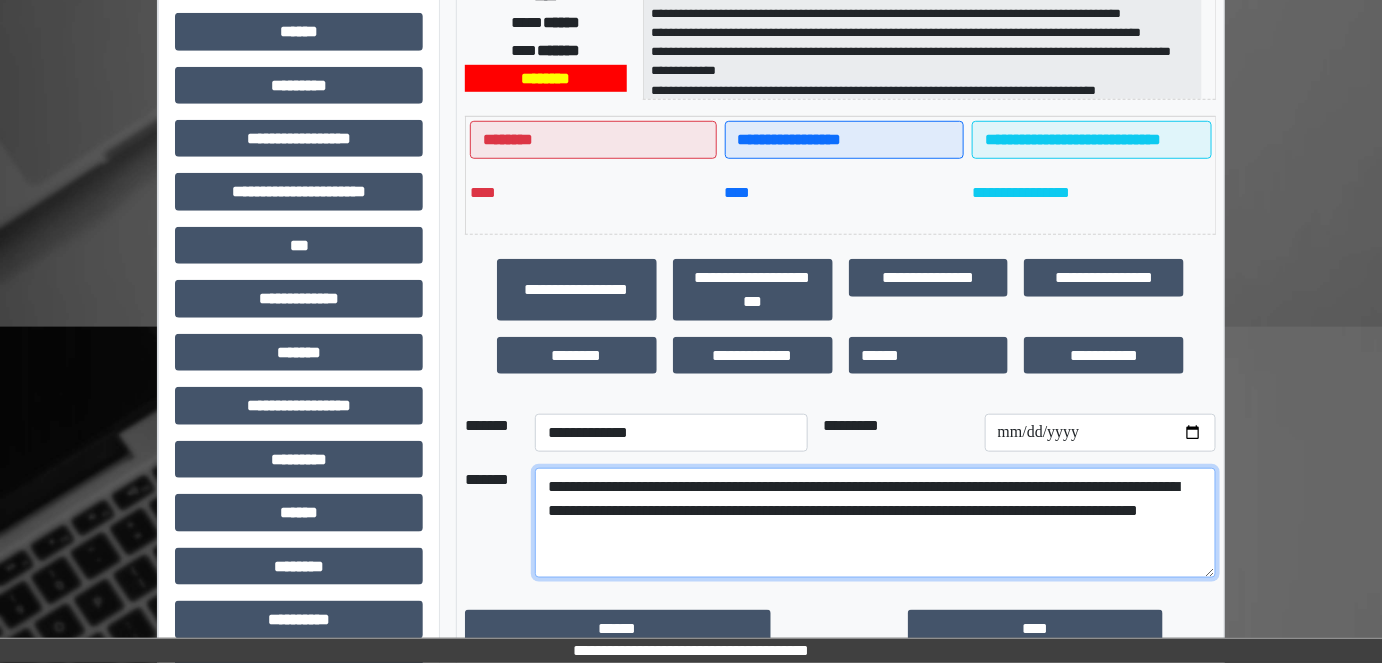 click on "**********" at bounding box center [875, 523] 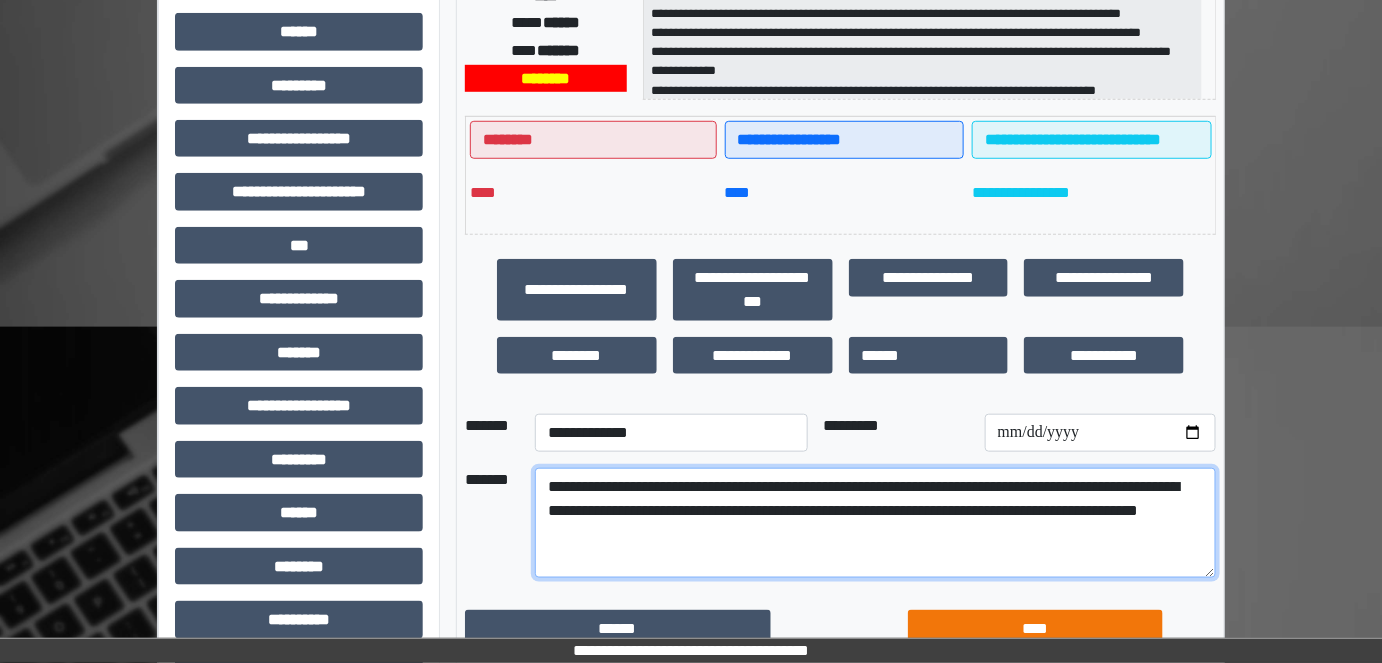 type on "**********" 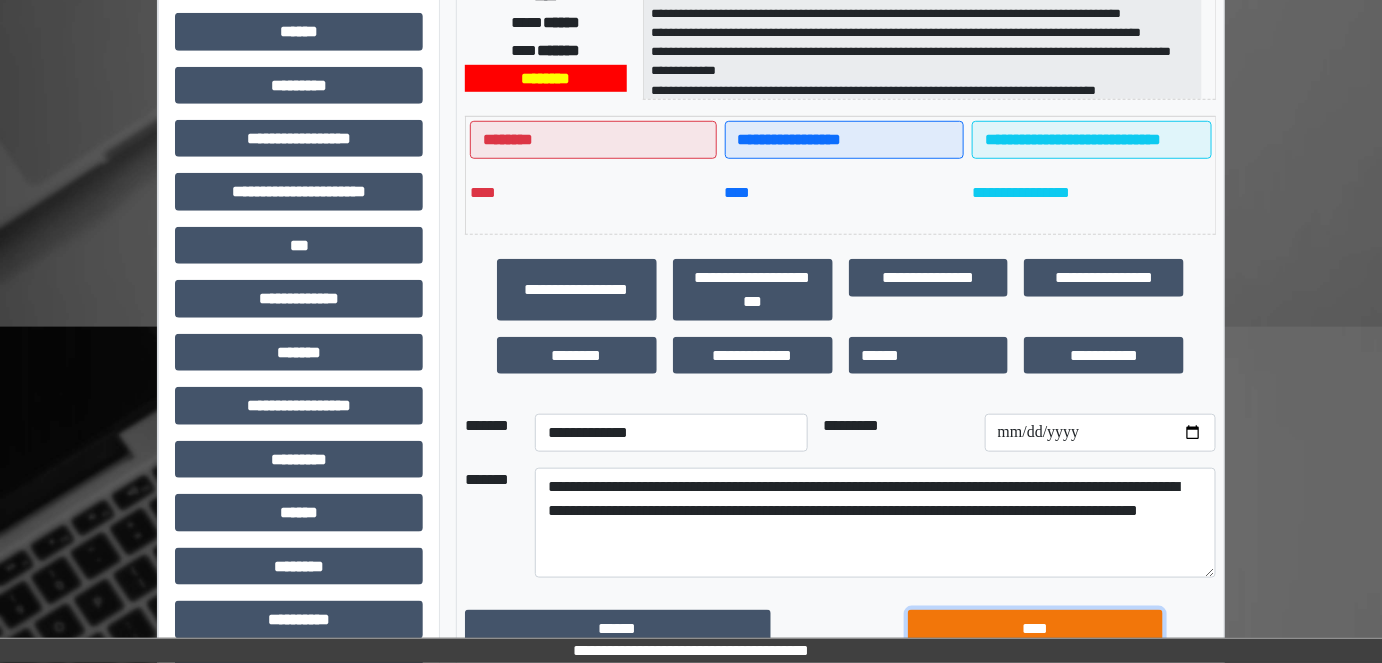 click on "****" at bounding box center (1035, 628) 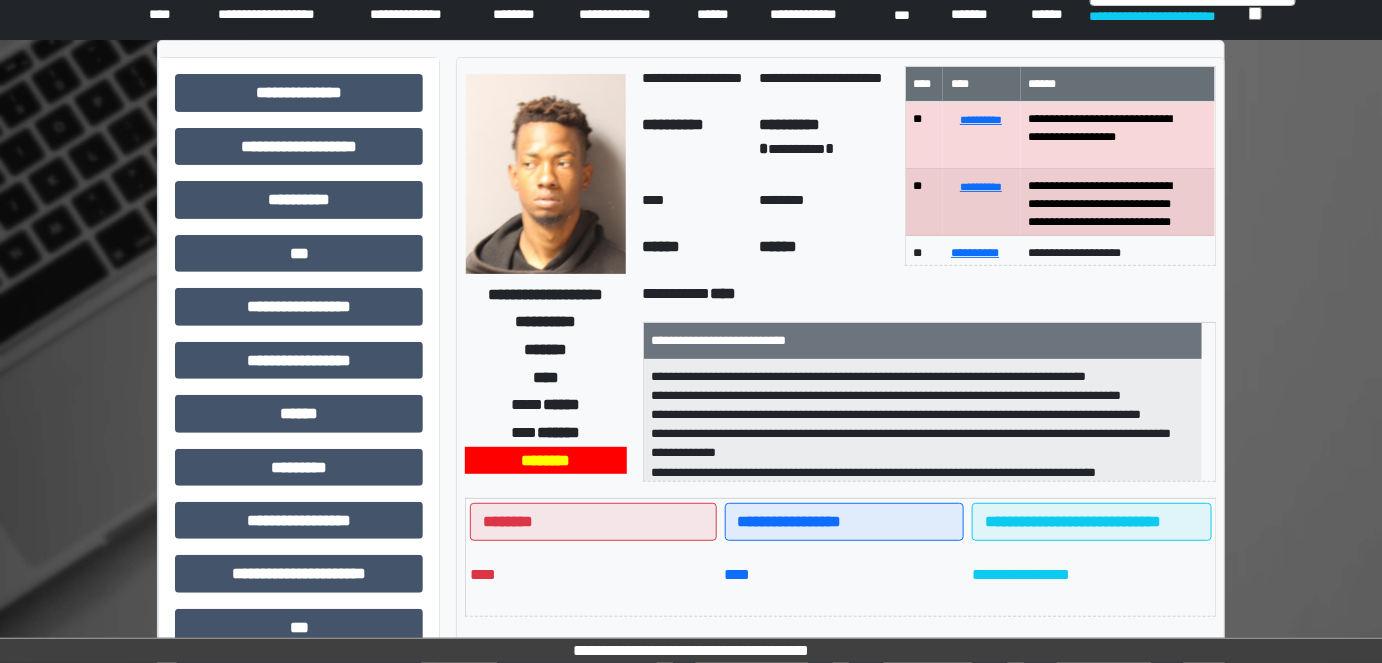 scroll, scrollTop: 62, scrollLeft: 0, axis: vertical 